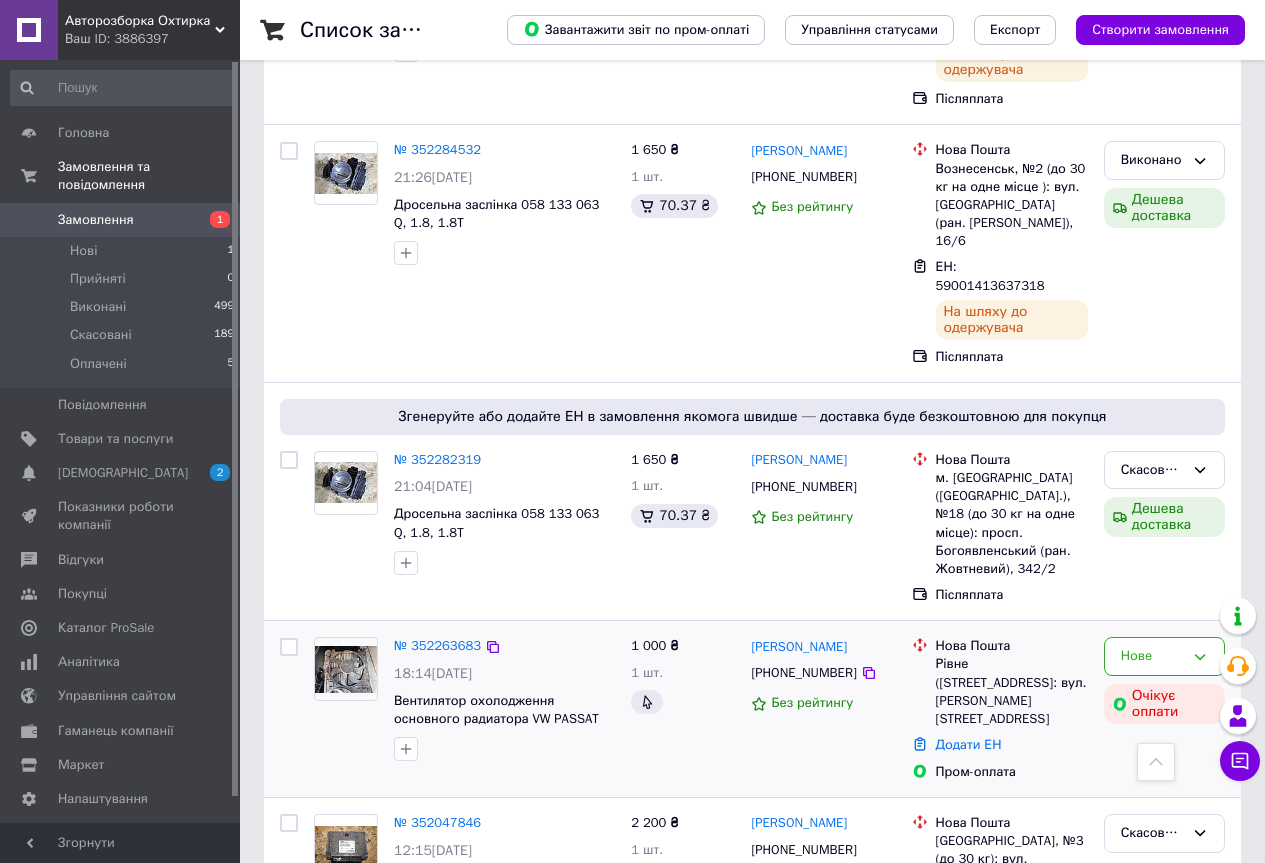 scroll, scrollTop: 0, scrollLeft: 0, axis: both 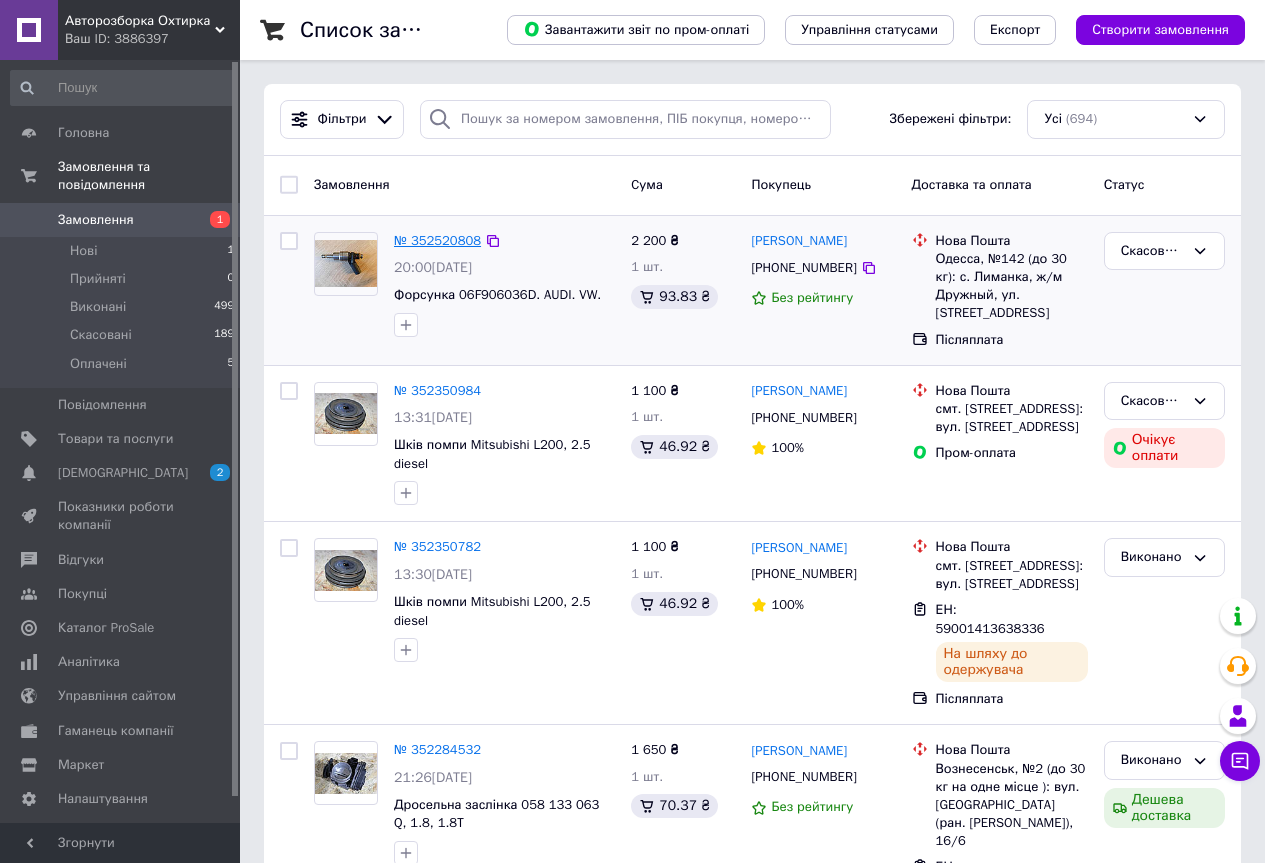 click on "№ 352520808" at bounding box center [437, 240] 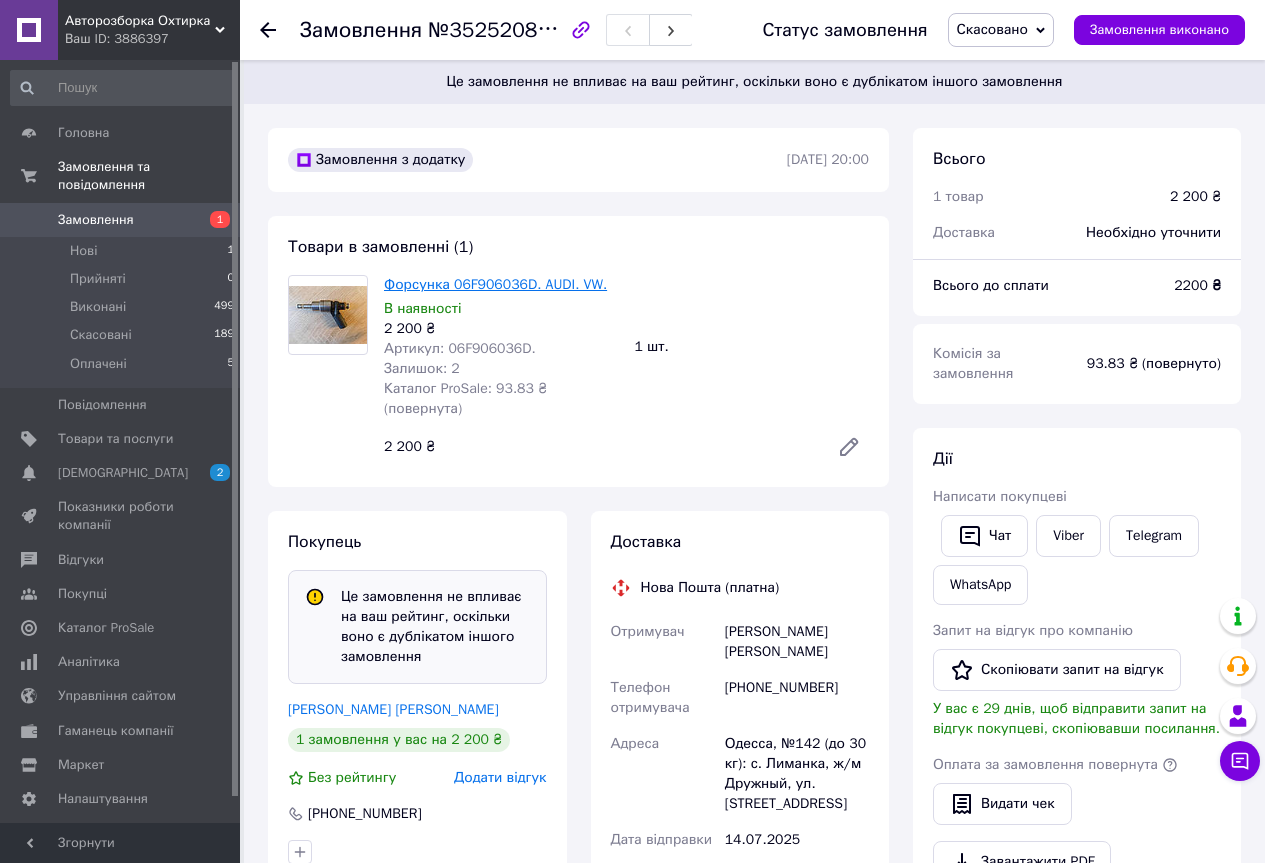 click on "Форсунка 06F906036D. AUDI. VW." at bounding box center (495, 284) 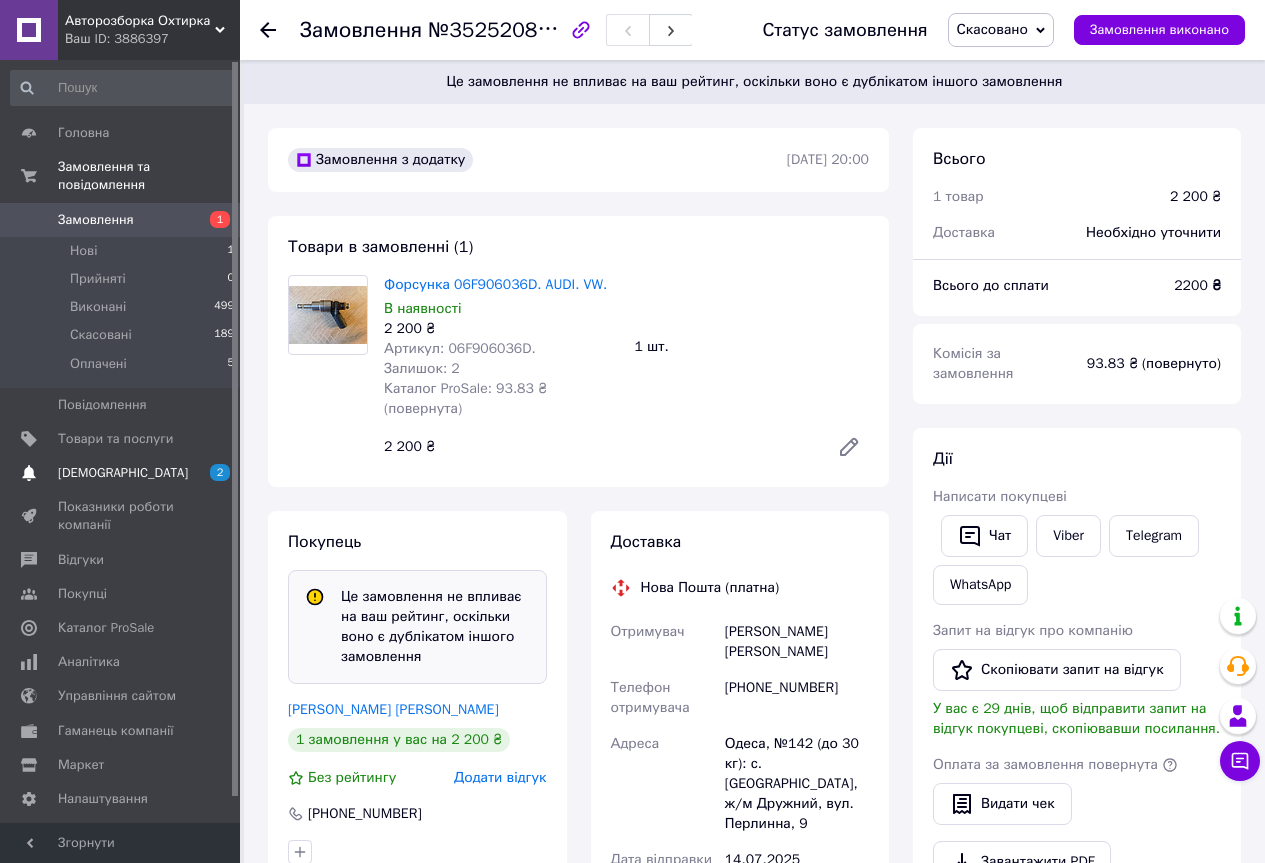 click on "2" at bounding box center [220, 472] 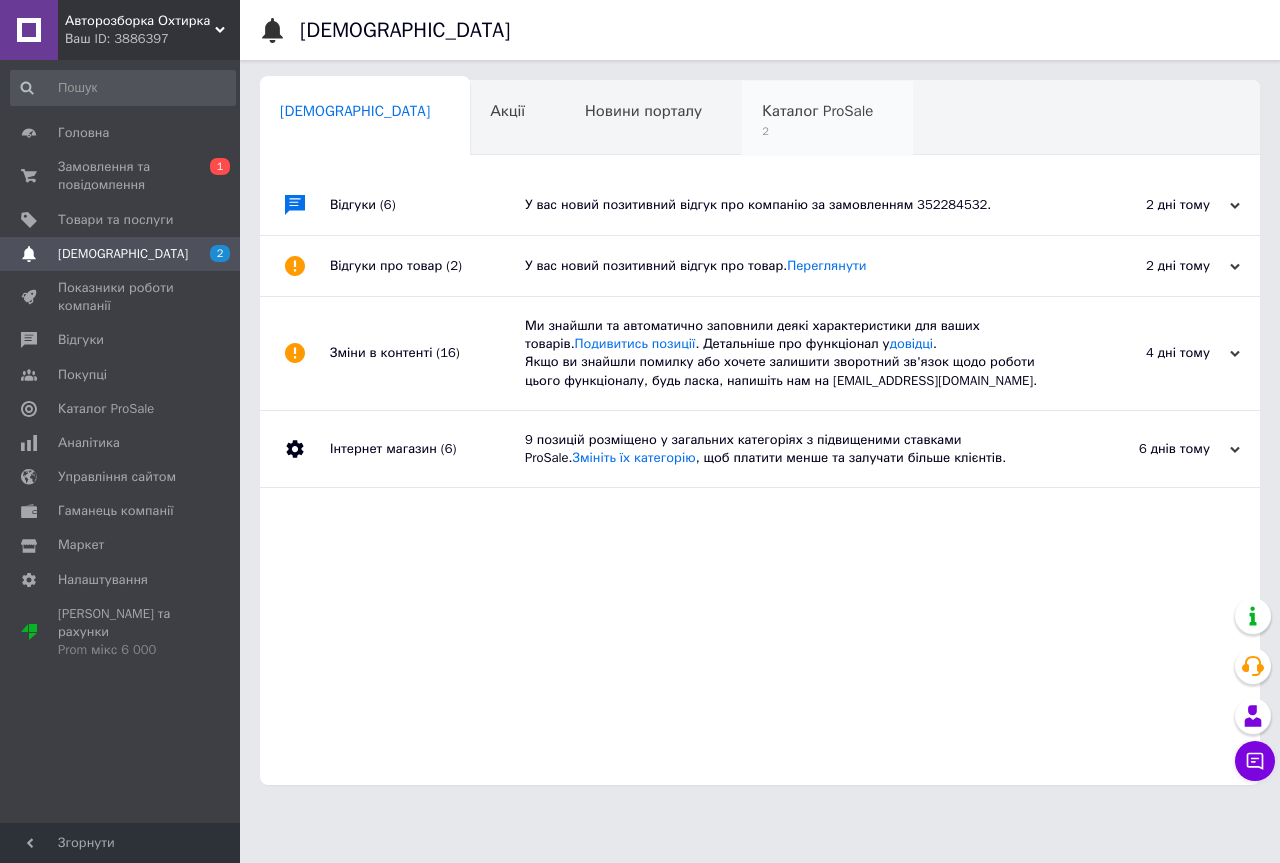 click on "Каталог ProSale" at bounding box center (817, 111) 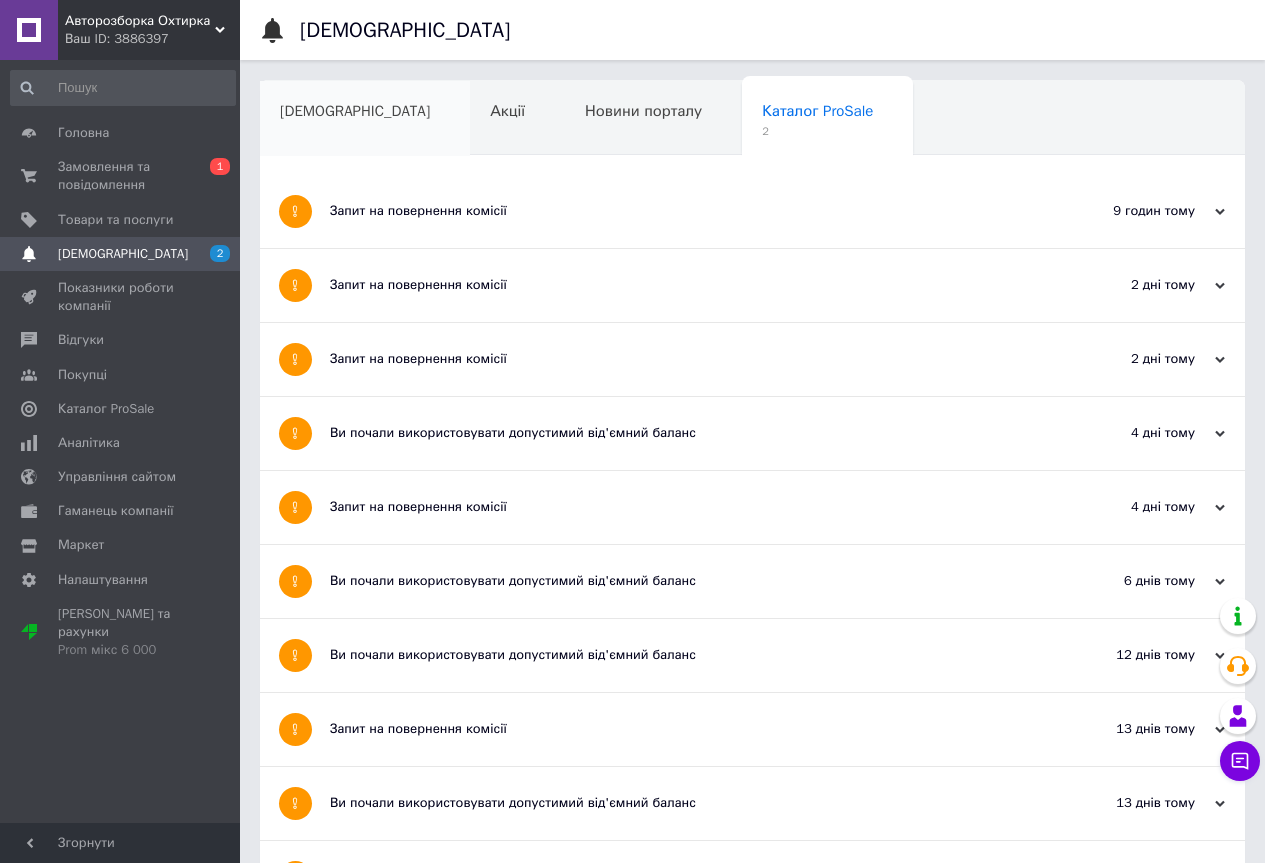 click on "[DEMOGRAPHIC_DATA]" at bounding box center (355, 111) 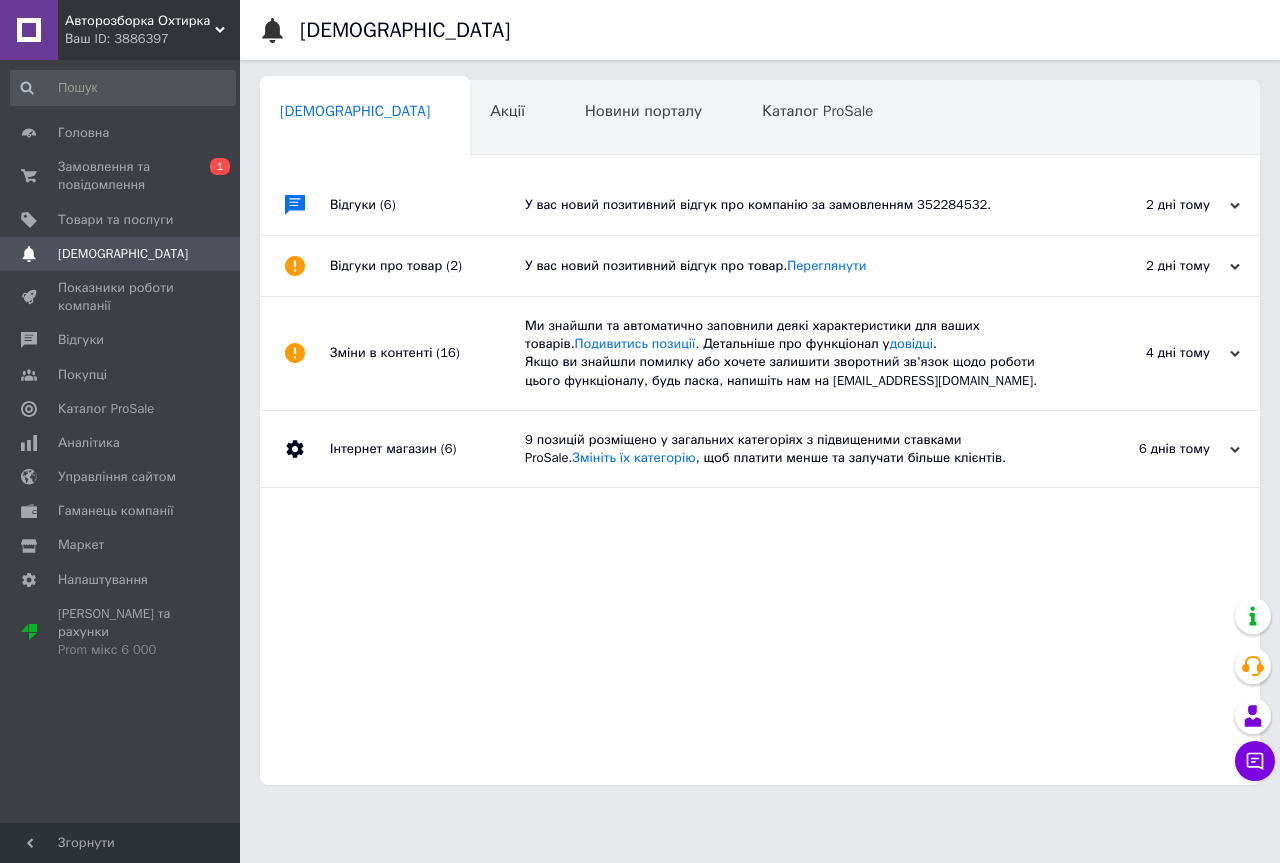 drag, startPoint x: 913, startPoint y: 212, endPoint x: 920, endPoint y: 202, distance: 12.206555 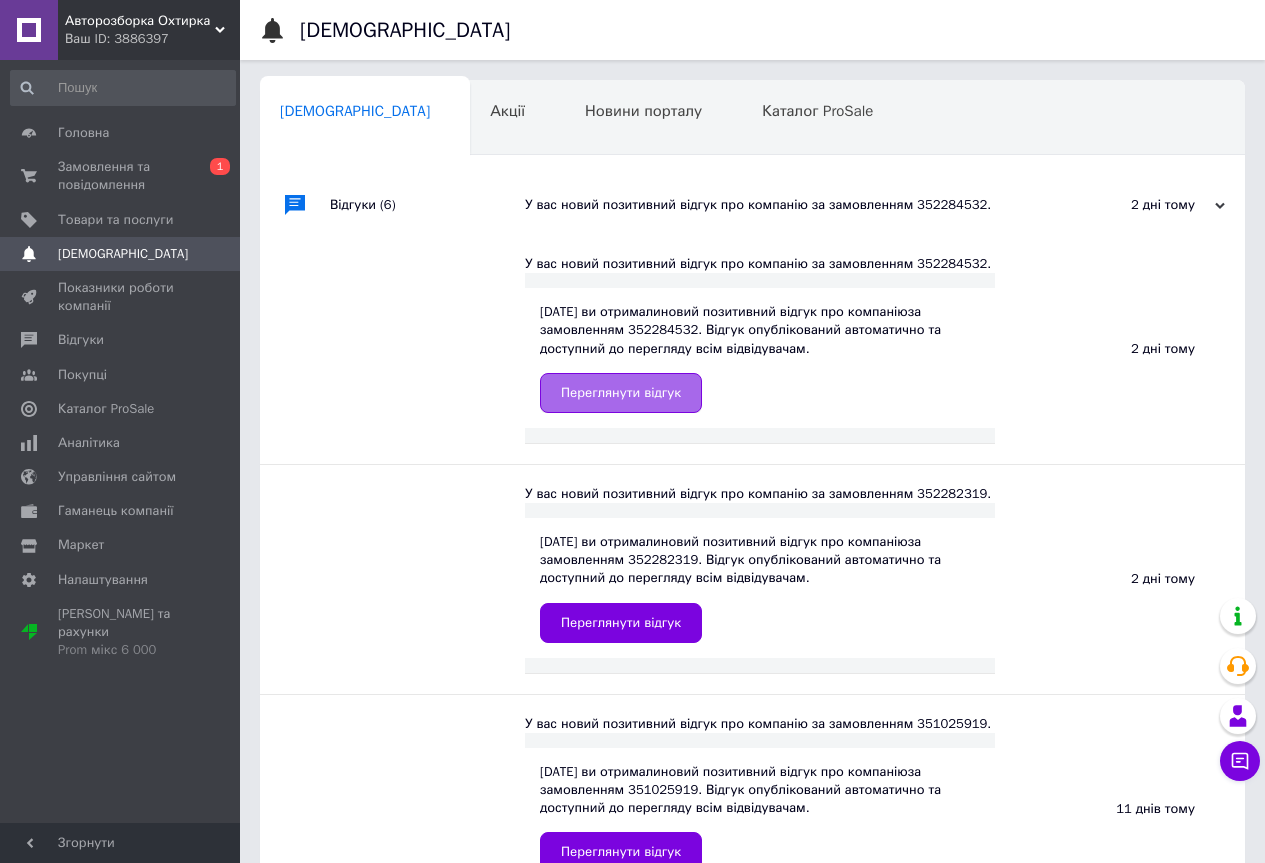click on "Переглянути відгук" at bounding box center [621, 393] 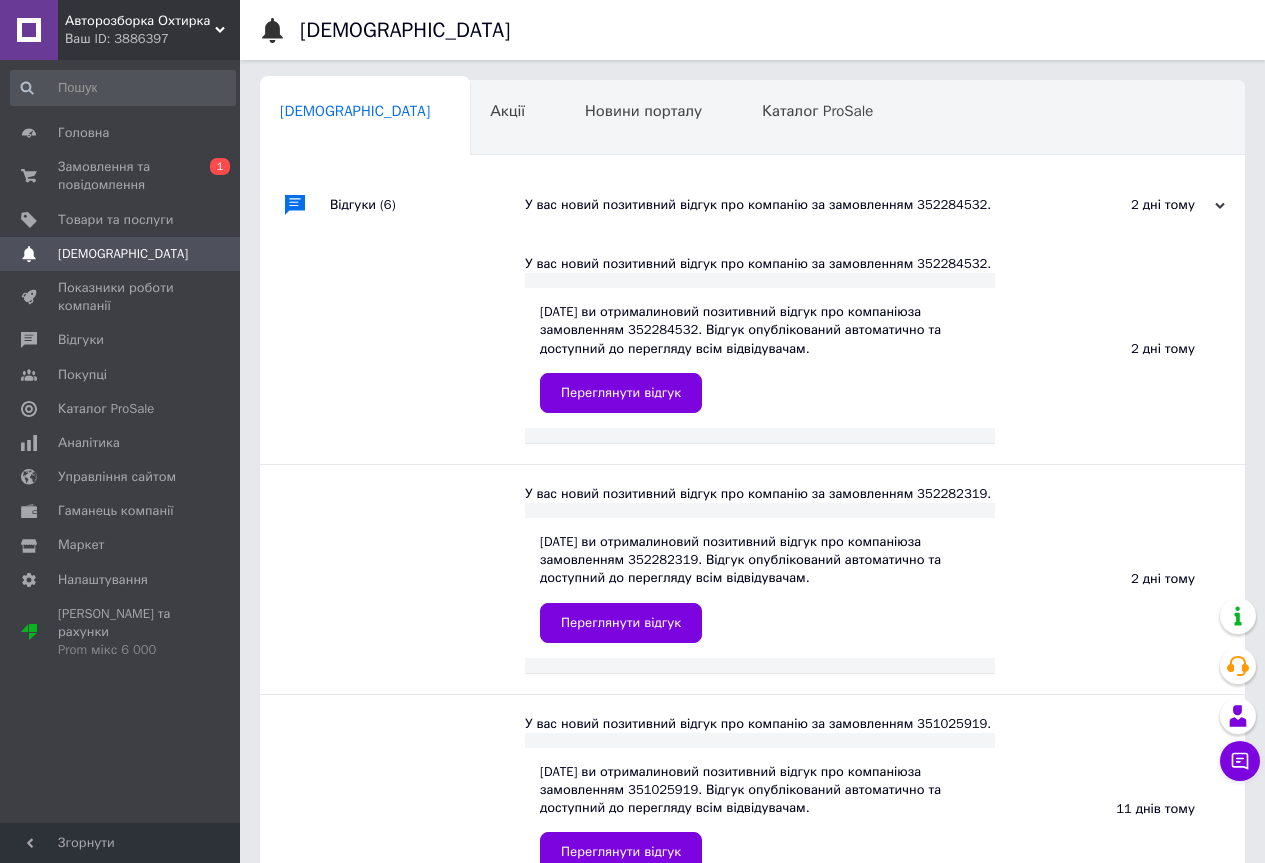 click on "Головна Замовлення та повідомлення 0 1 Товари та послуги Сповіщення 0 Показники роботи компанії Відгуки Покупці Каталог ProSale Аналітика Управління сайтом Гаманець компанії [PERSON_NAME] Тарифи та рахунки Prom мікс 6 000" at bounding box center (123, 444) 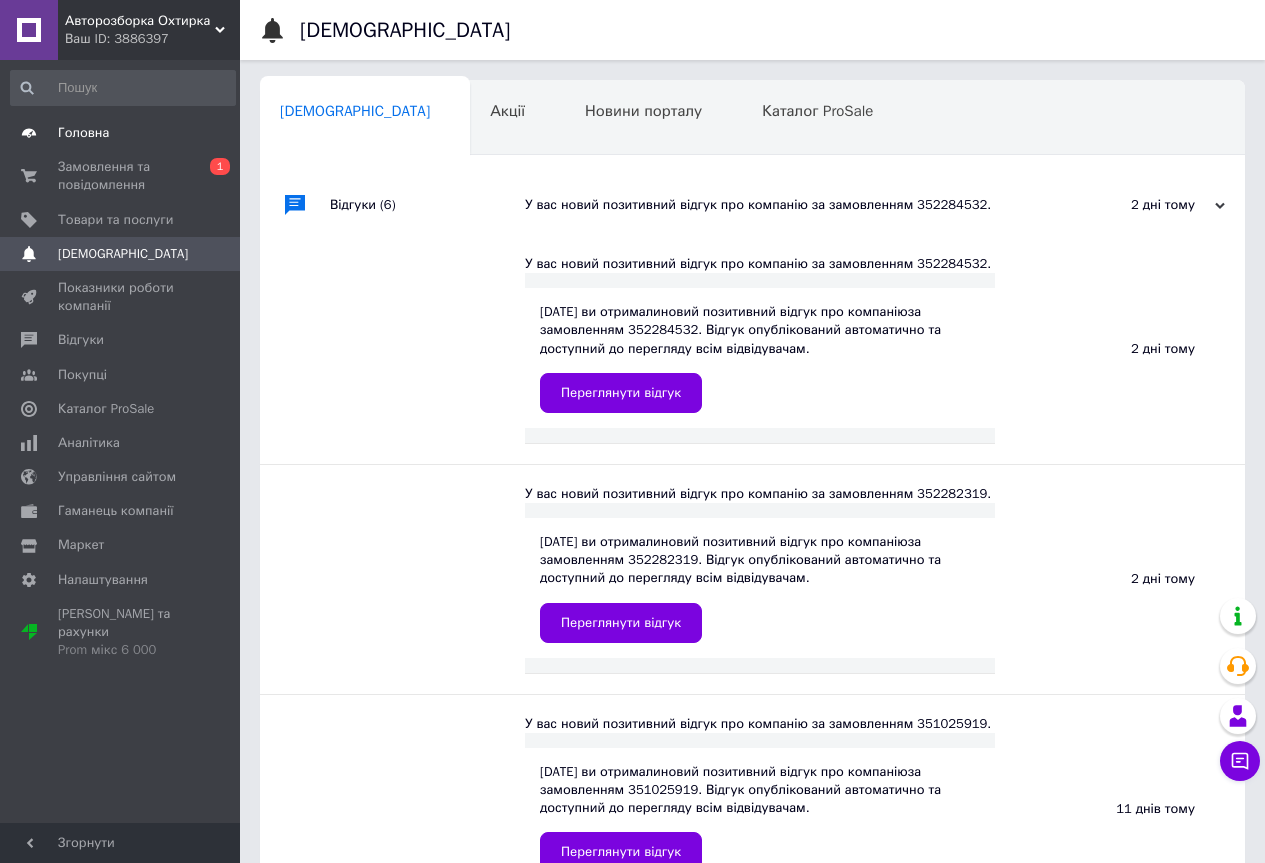 click on "Головна" at bounding box center (83, 133) 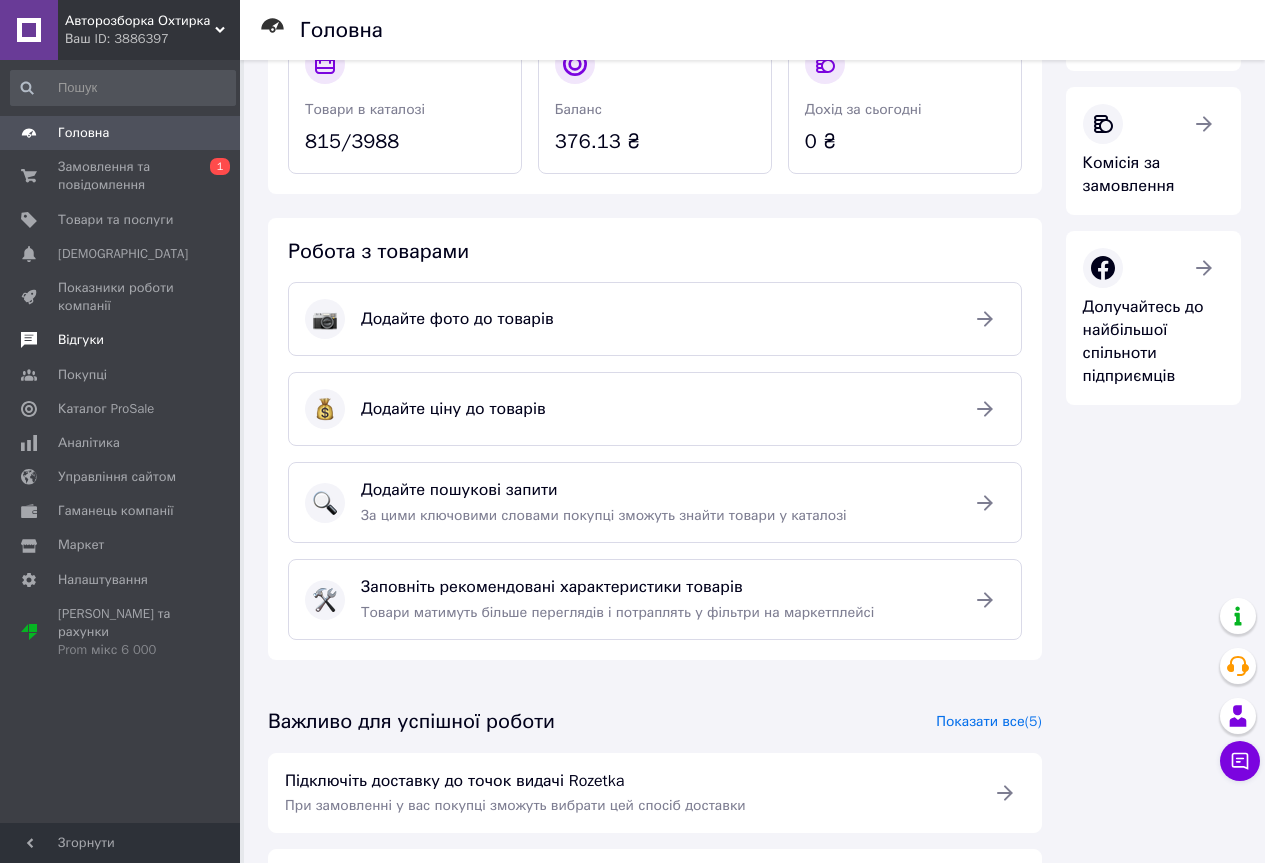 scroll, scrollTop: 400, scrollLeft: 0, axis: vertical 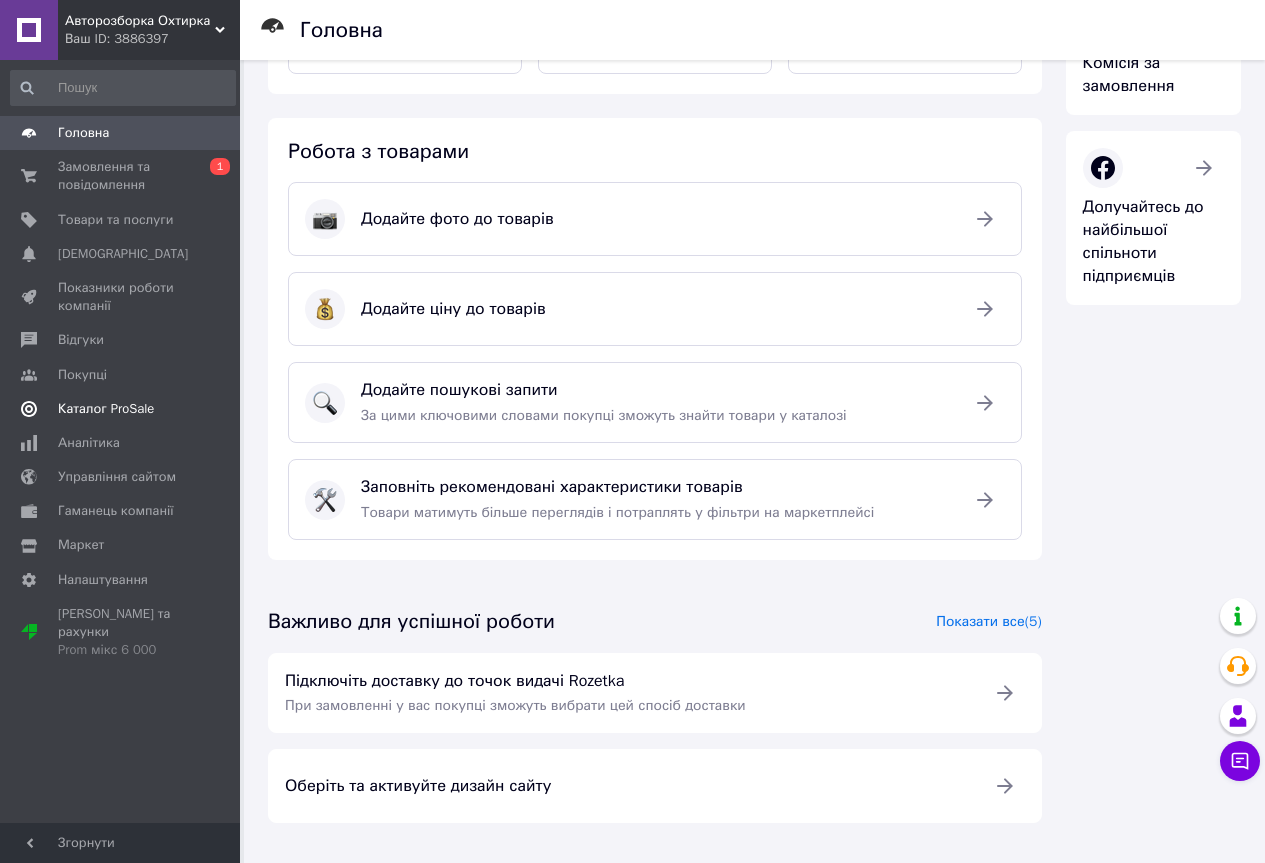 click on "Каталог ProSale" at bounding box center (106, 409) 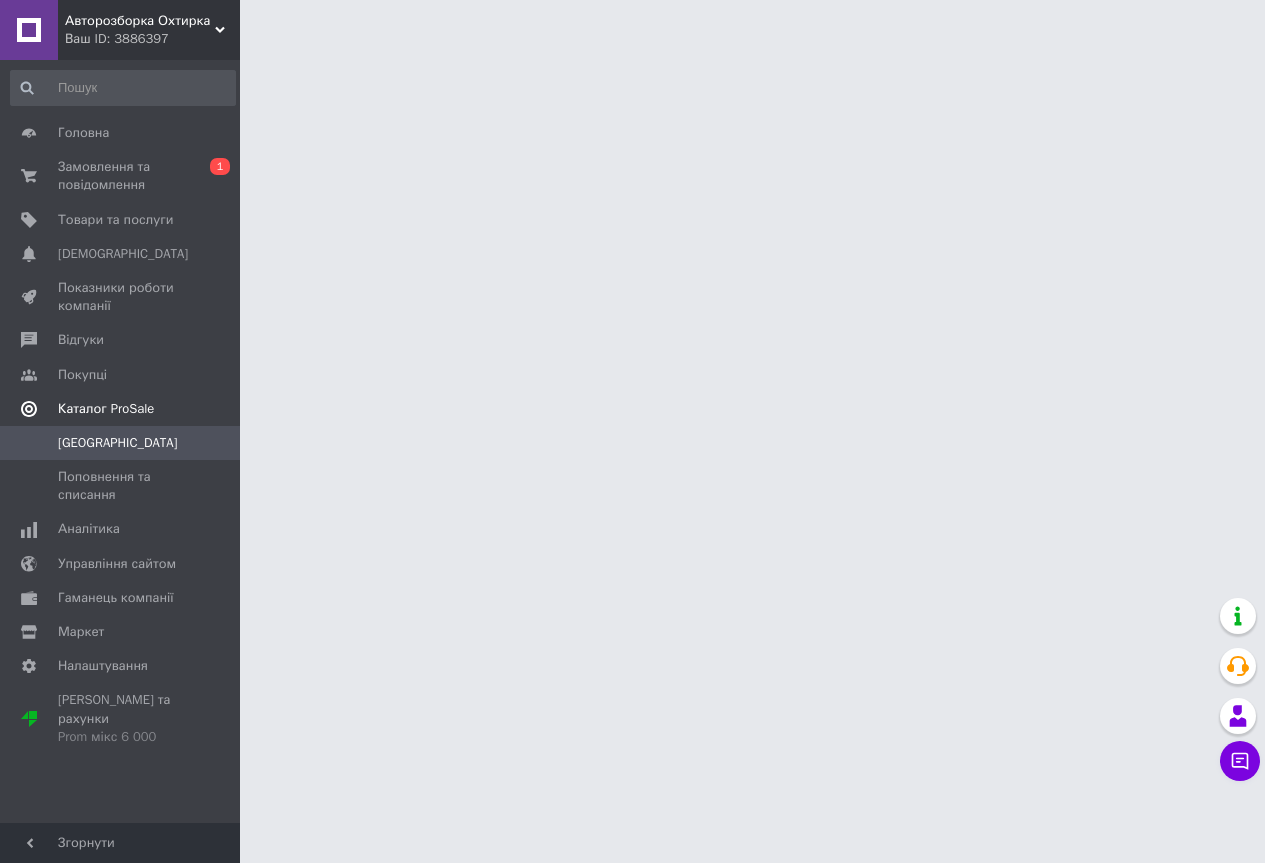 scroll, scrollTop: 0, scrollLeft: 0, axis: both 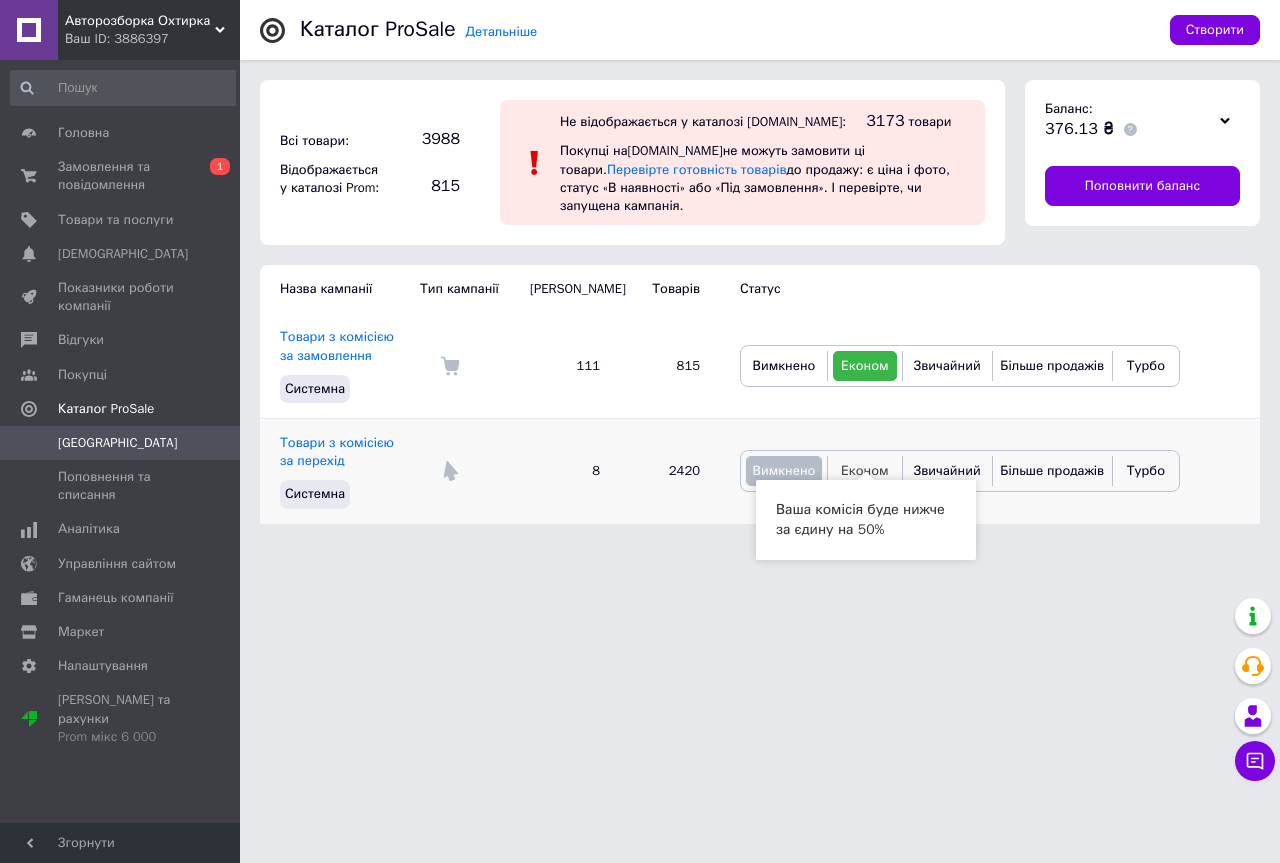 click on "Економ" at bounding box center [865, 470] 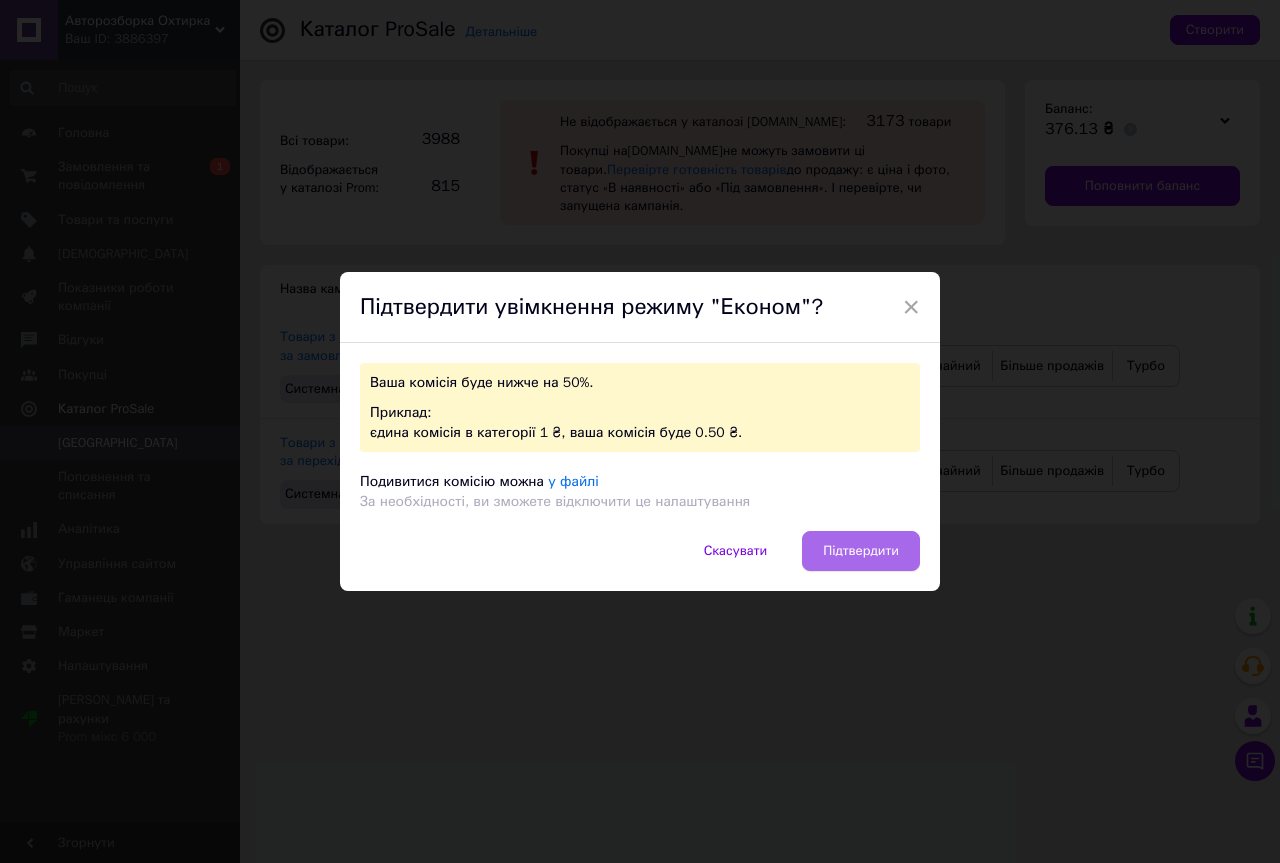 click on "Підтвердити" at bounding box center (861, 551) 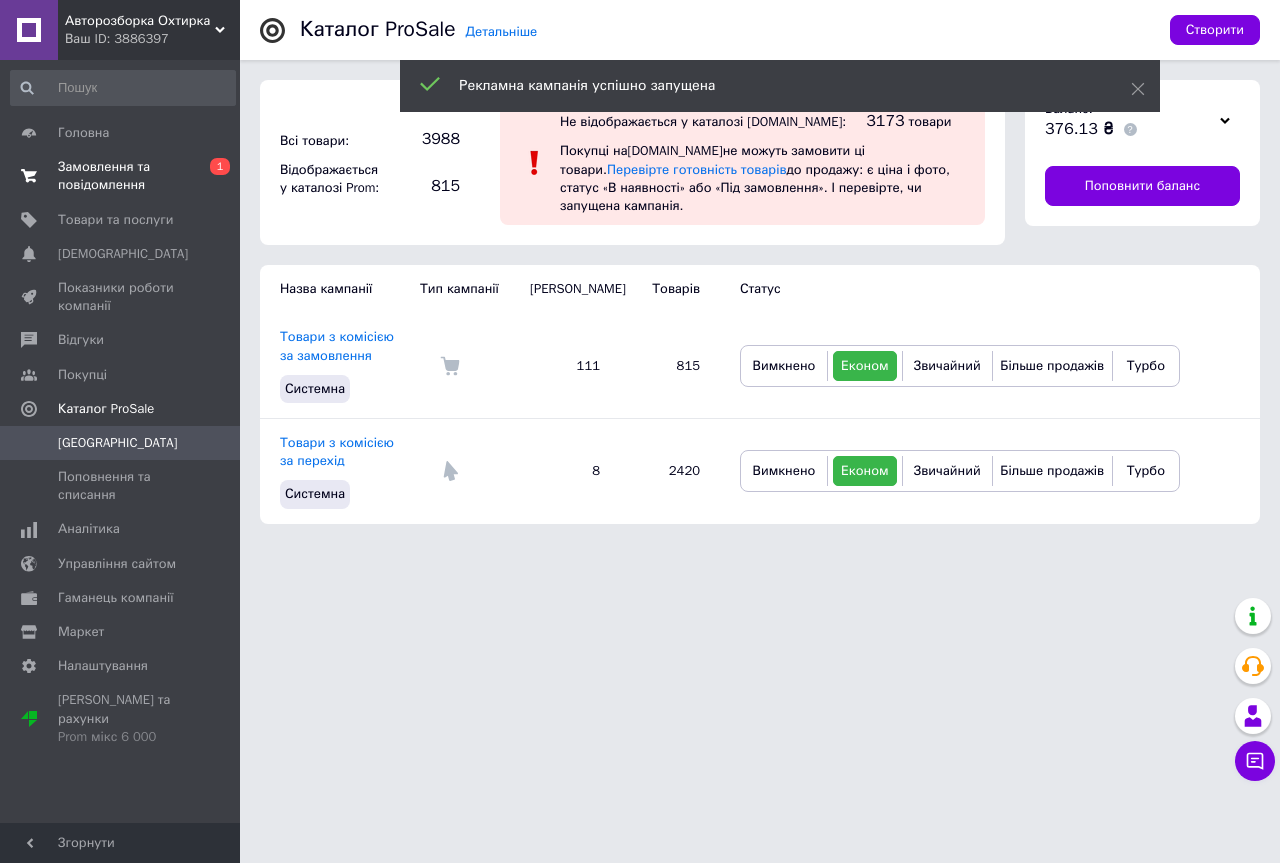 drag, startPoint x: 84, startPoint y: 167, endPoint x: 94, endPoint y: 177, distance: 14.142136 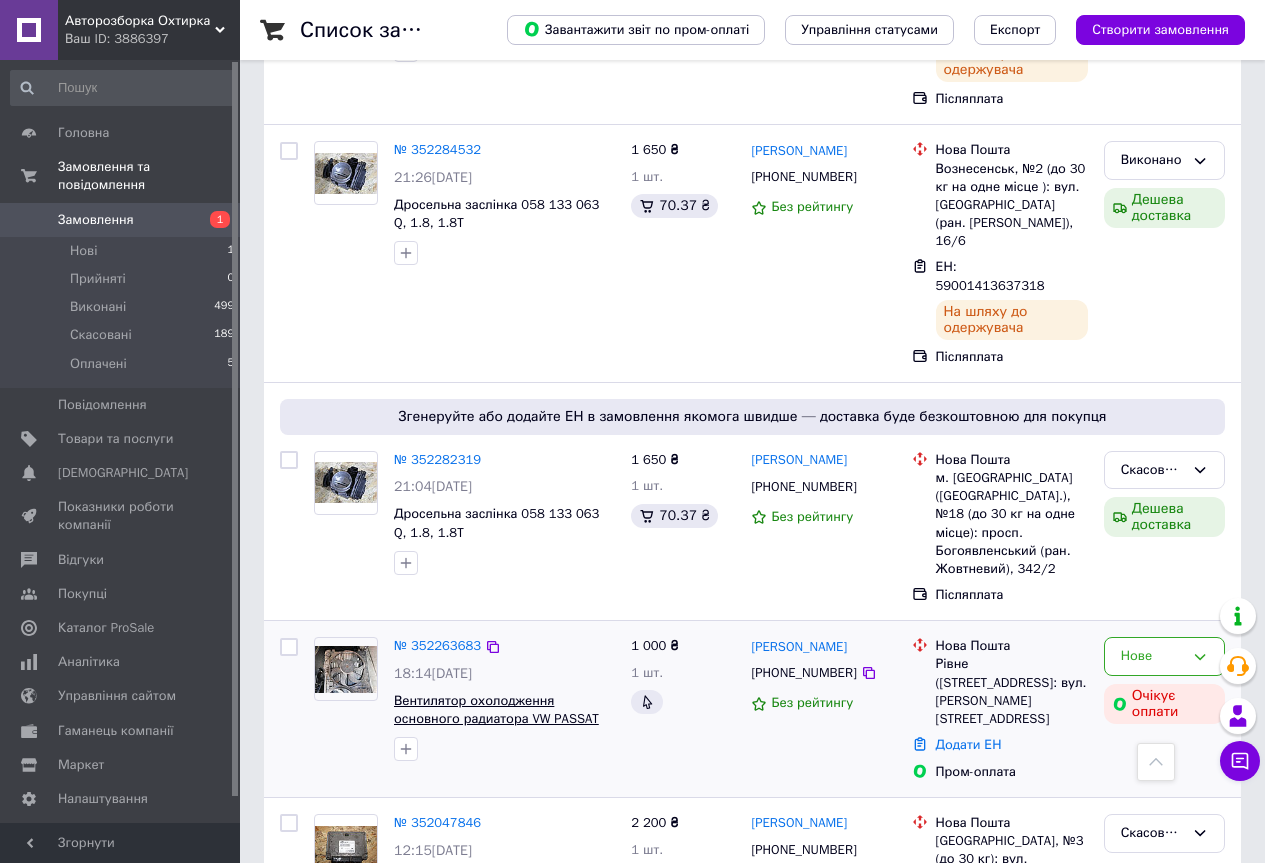 scroll, scrollTop: 800, scrollLeft: 0, axis: vertical 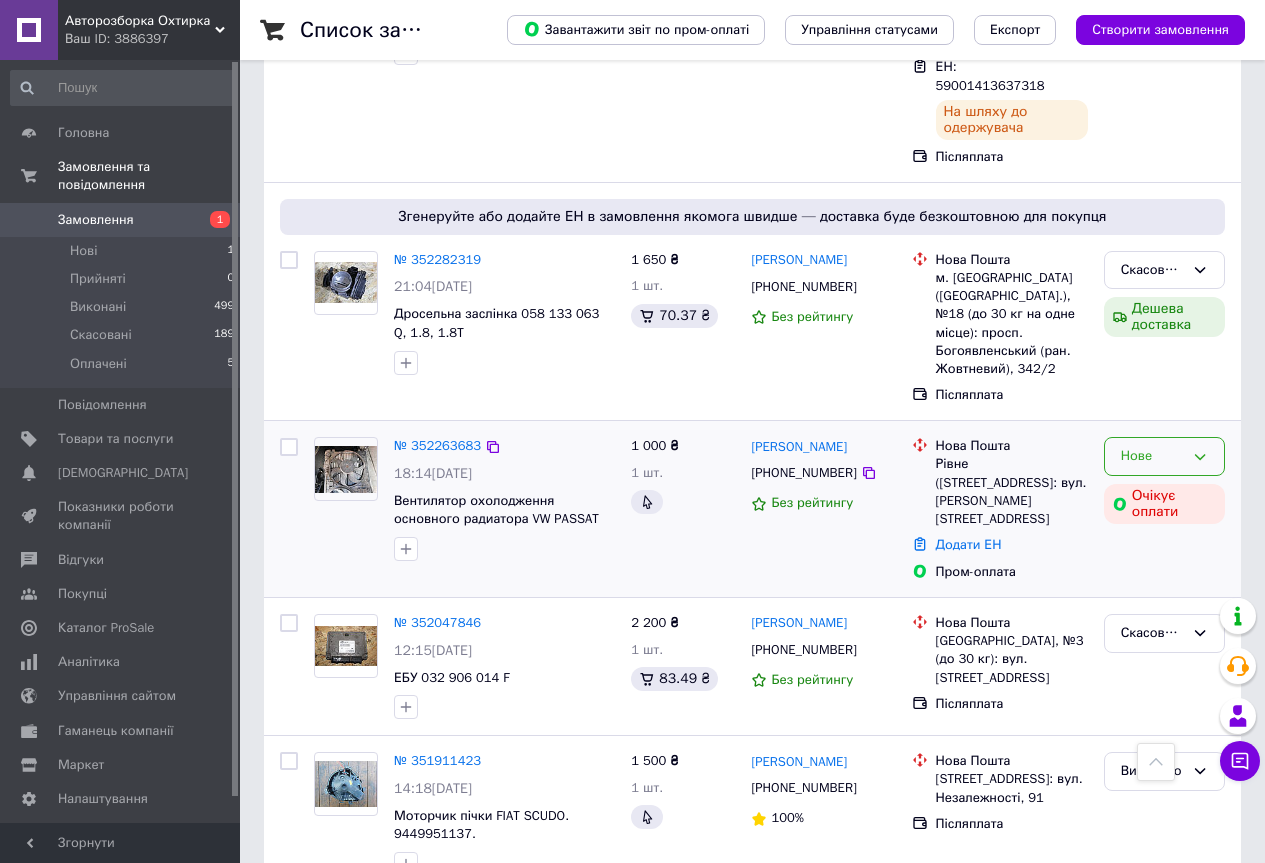 click 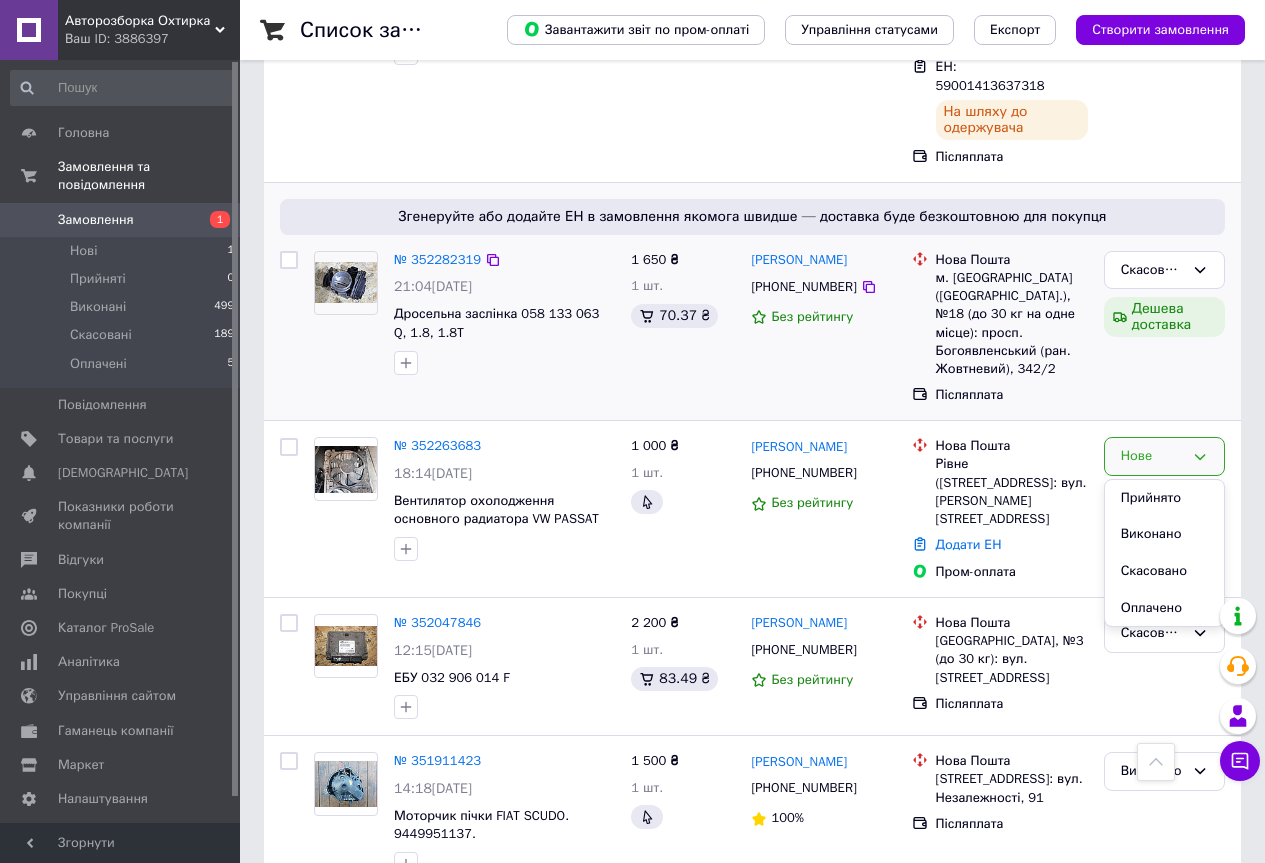 click on "№ 352282319 21:04[DATE] Дросельна заслінка 058 133 063 Q, 1.8, 1.8T" at bounding box center (464, 328) 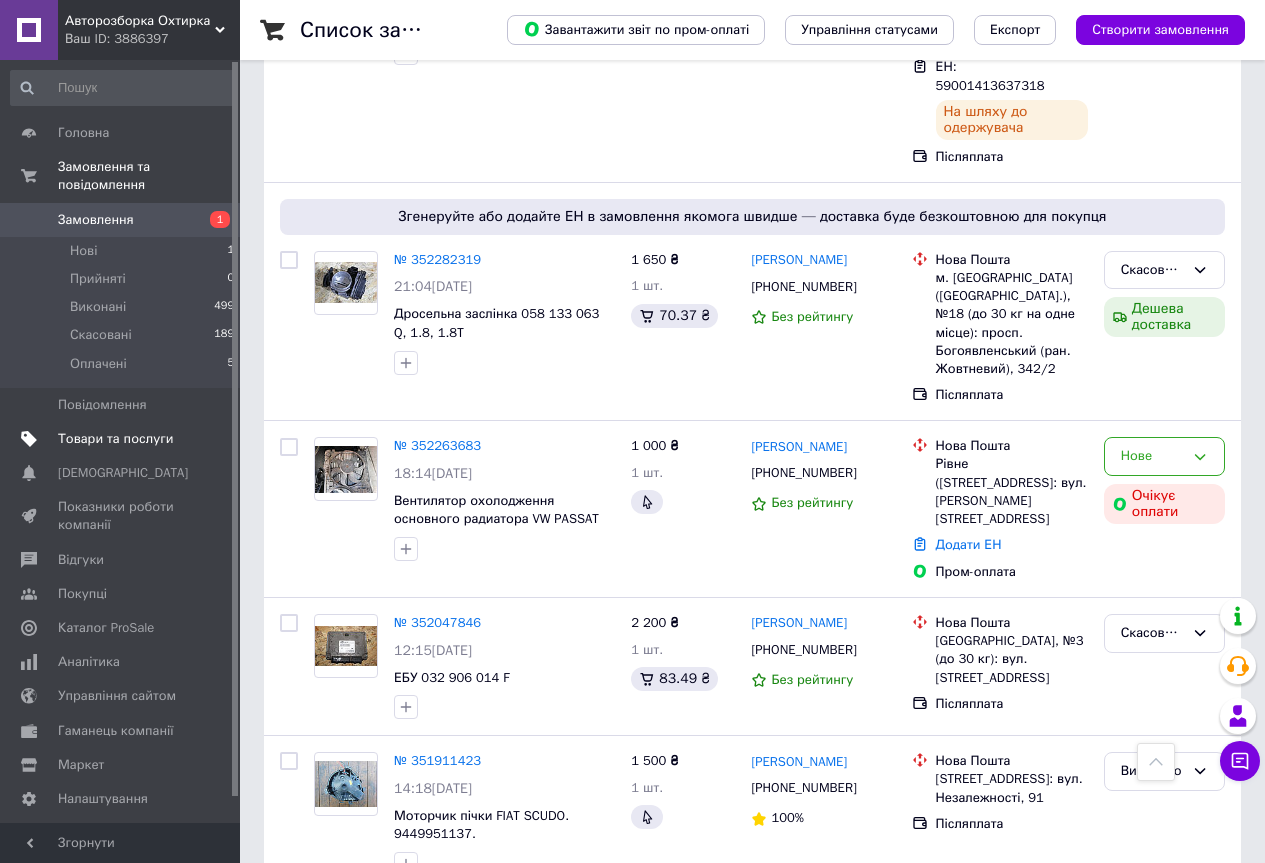click on "Товари та послуги" at bounding box center (115, 439) 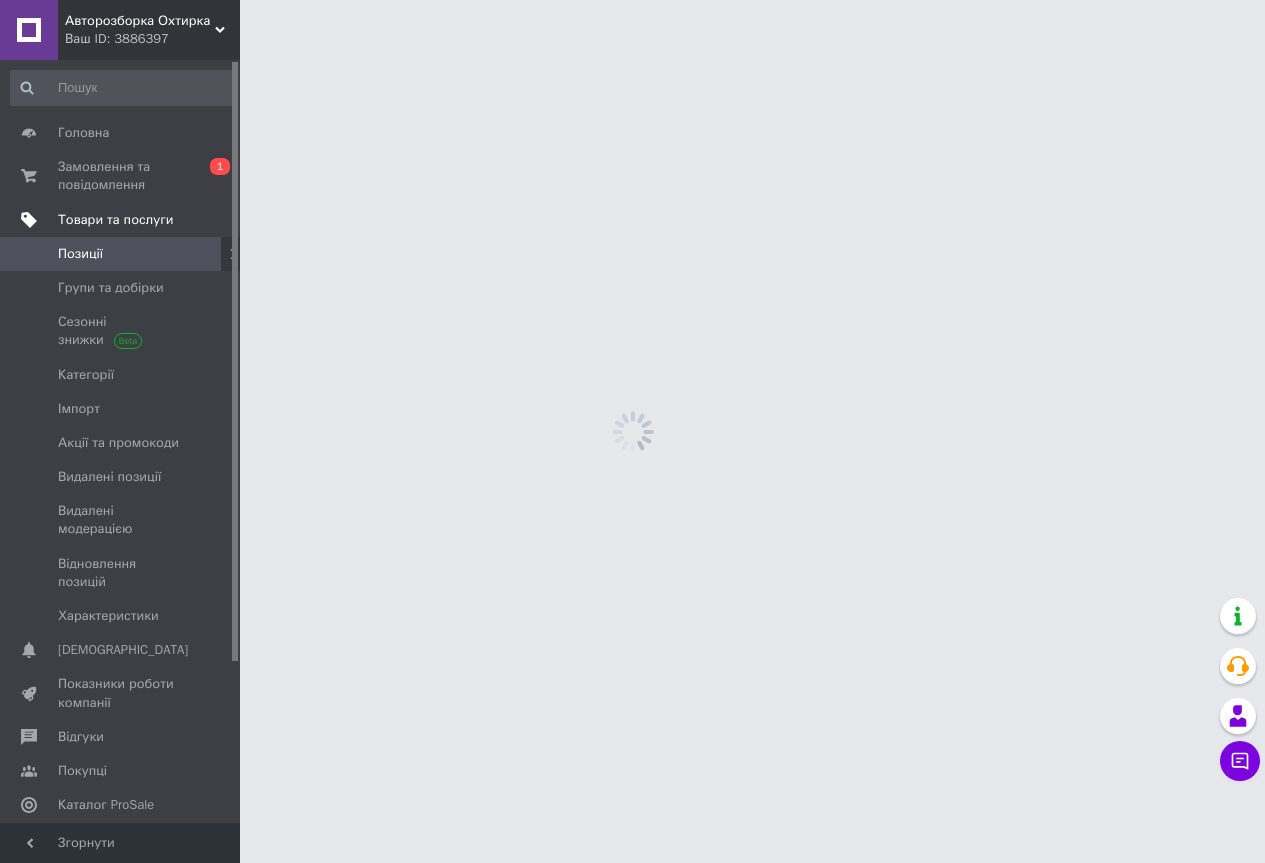 scroll, scrollTop: 0, scrollLeft: 0, axis: both 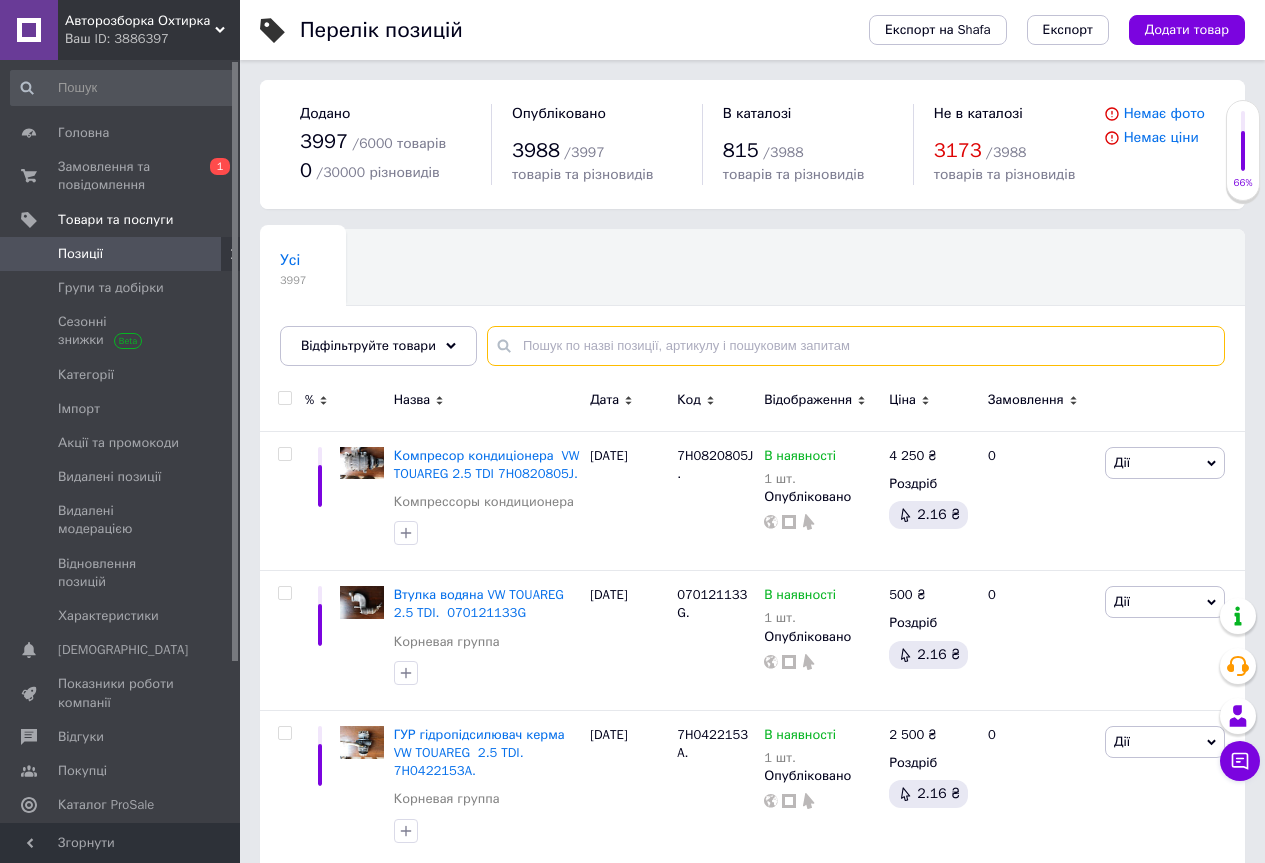 click at bounding box center (856, 346) 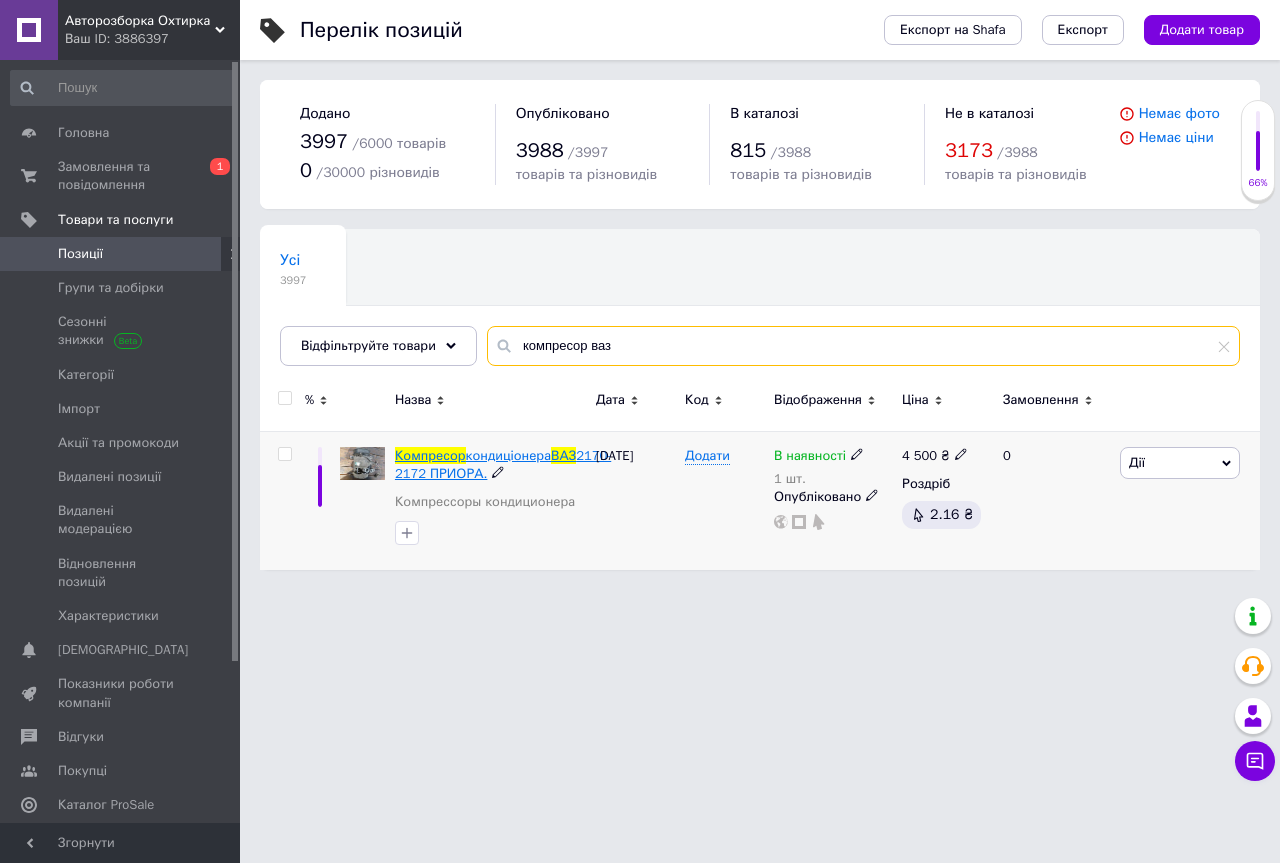 type on "компресор ваз" 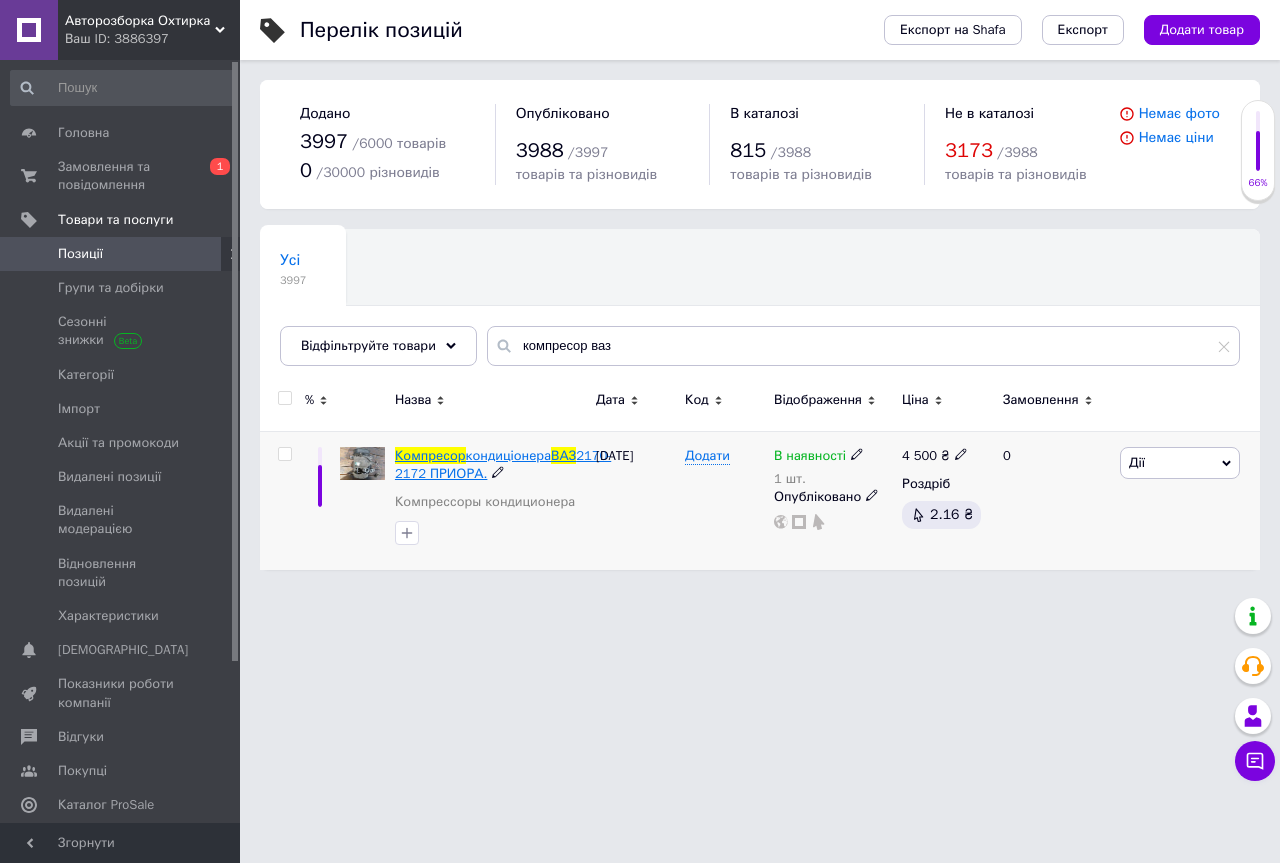 click on "кондиціонера" at bounding box center (508, 455) 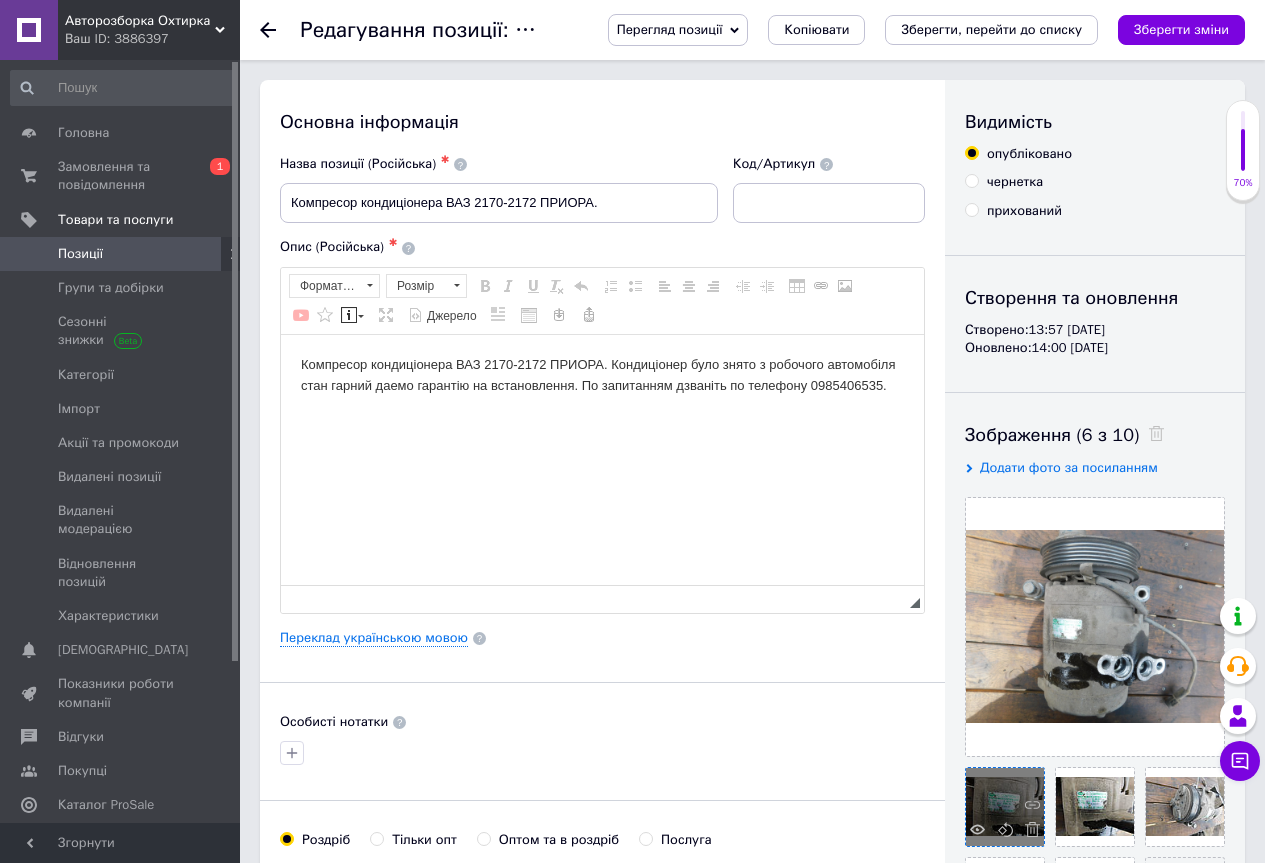 scroll, scrollTop: 0, scrollLeft: 0, axis: both 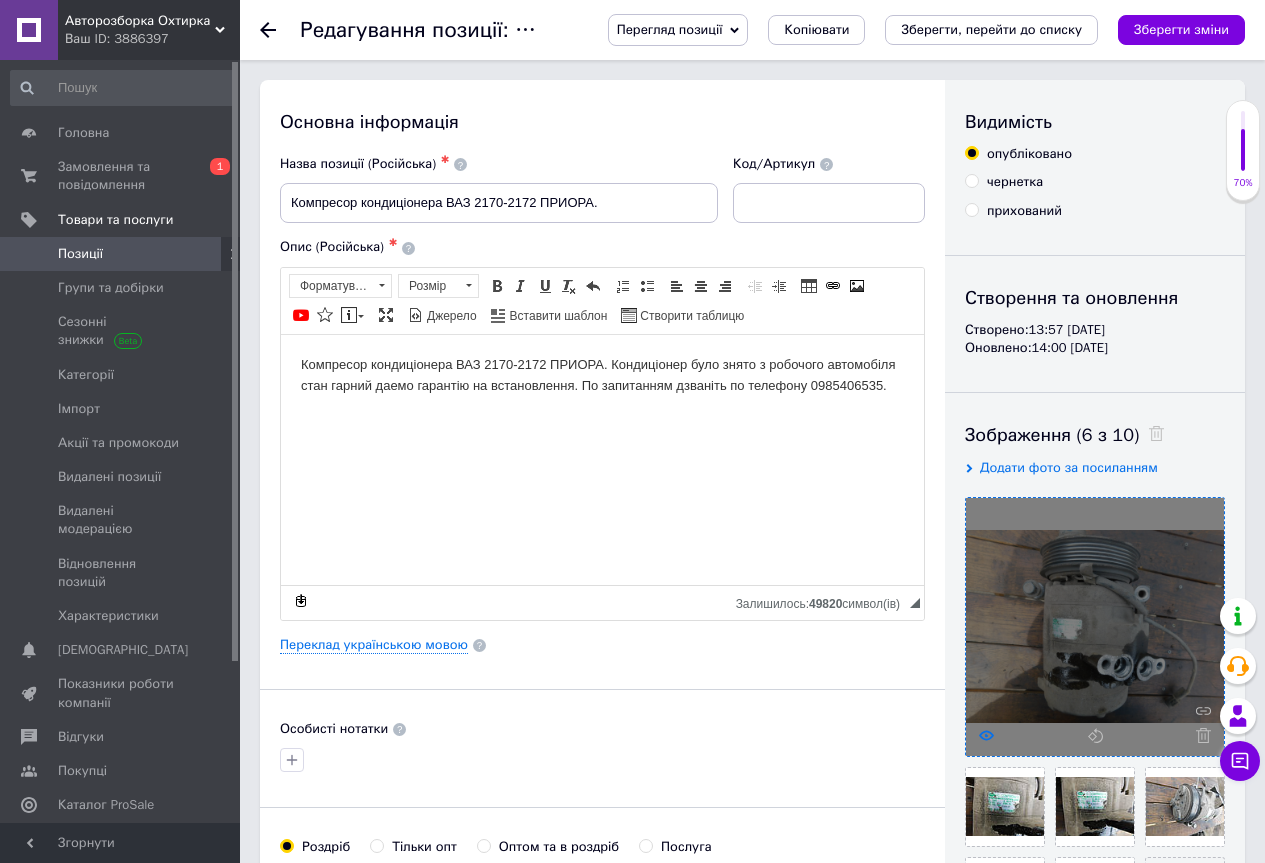 click 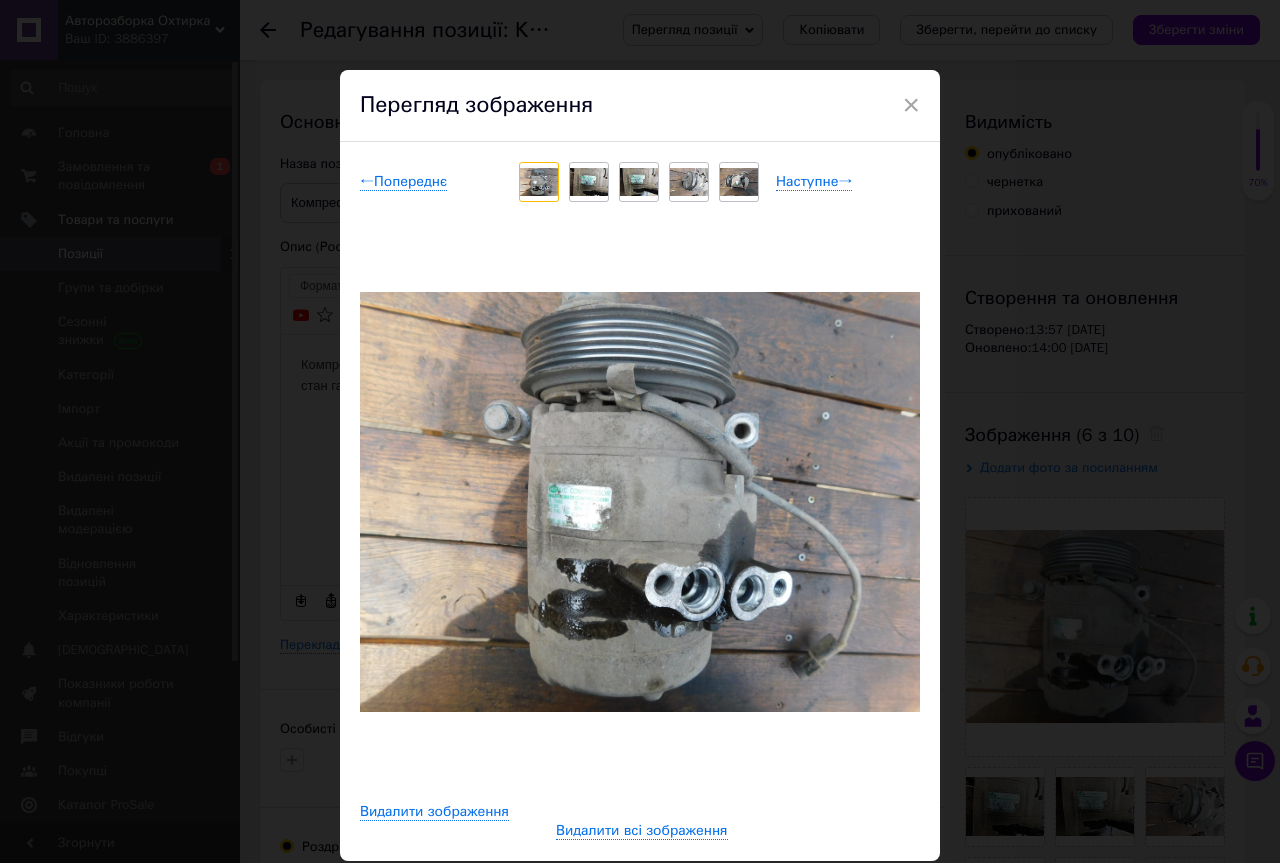 drag, startPoint x: 906, startPoint y: 102, endPoint x: 902, endPoint y: 114, distance: 12.649111 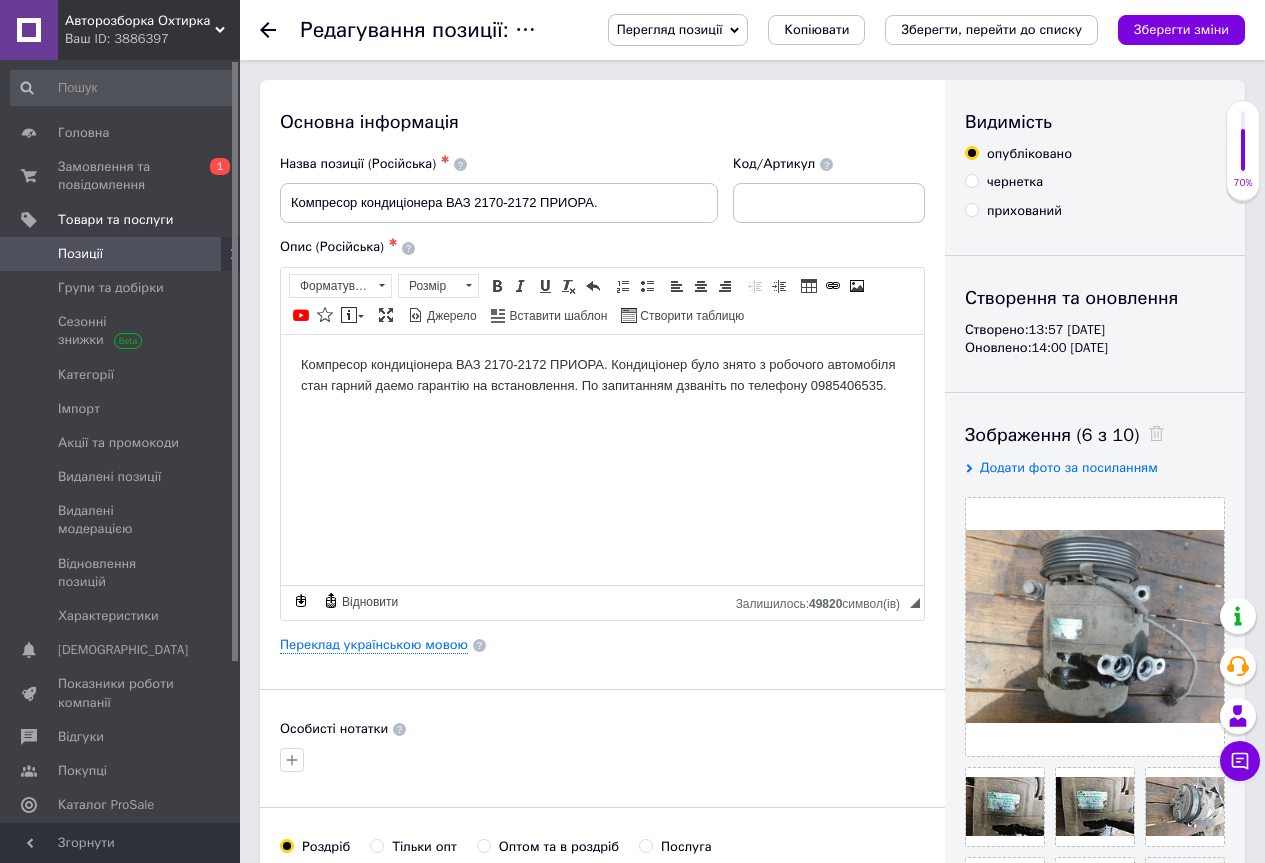 drag, startPoint x: 262, startPoint y: 25, endPoint x: 268, endPoint y: 113, distance: 88.20431 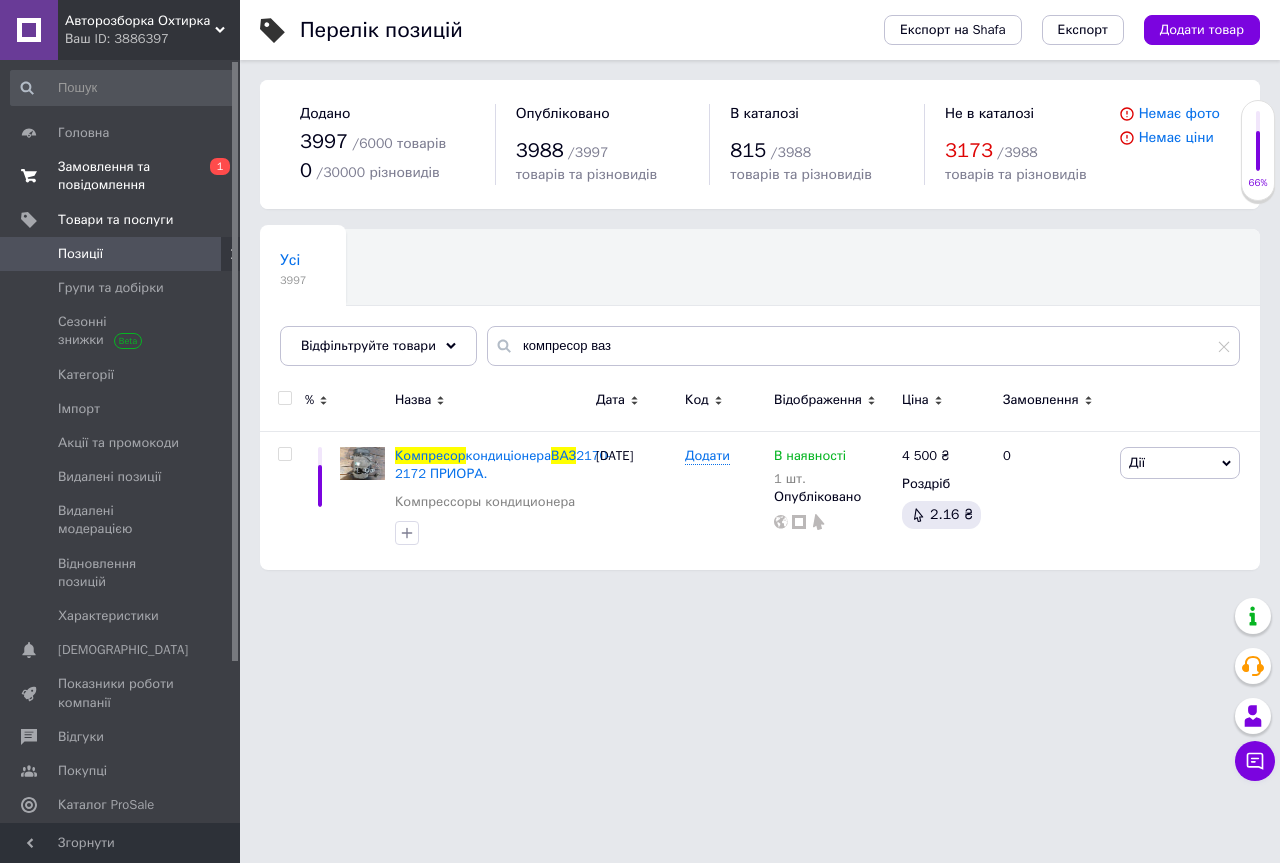 click on "Замовлення та повідомлення" at bounding box center (121, 176) 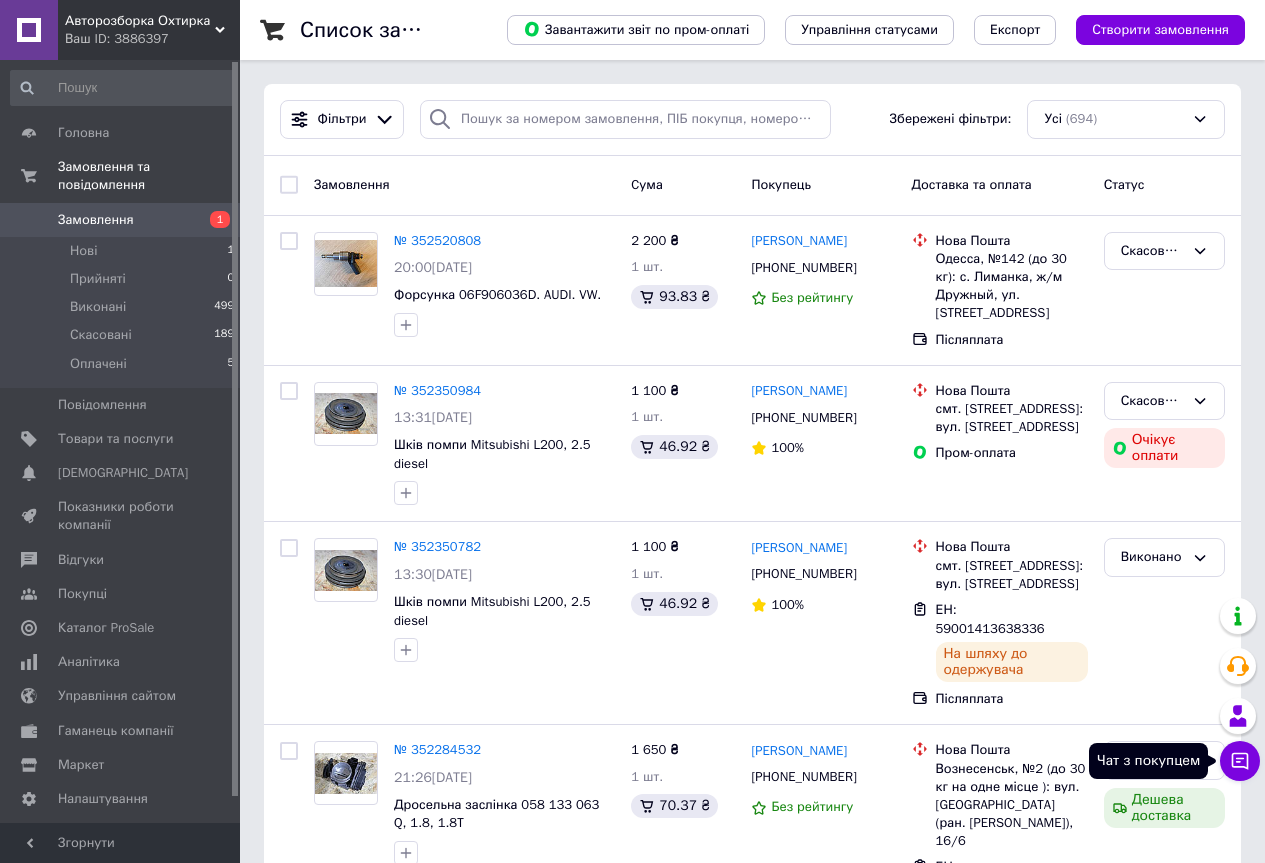 click 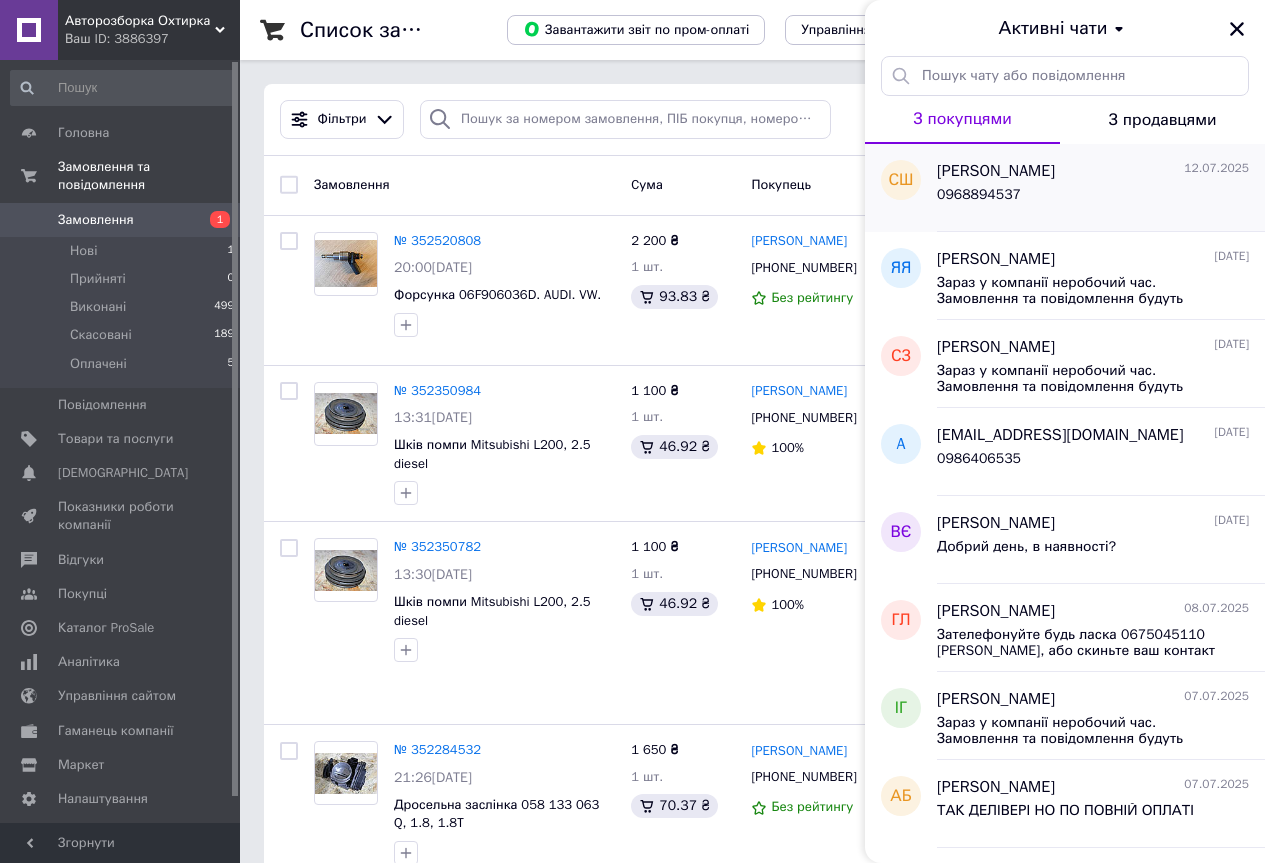 click on "[PERSON_NAME]" at bounding box center (996, 171) 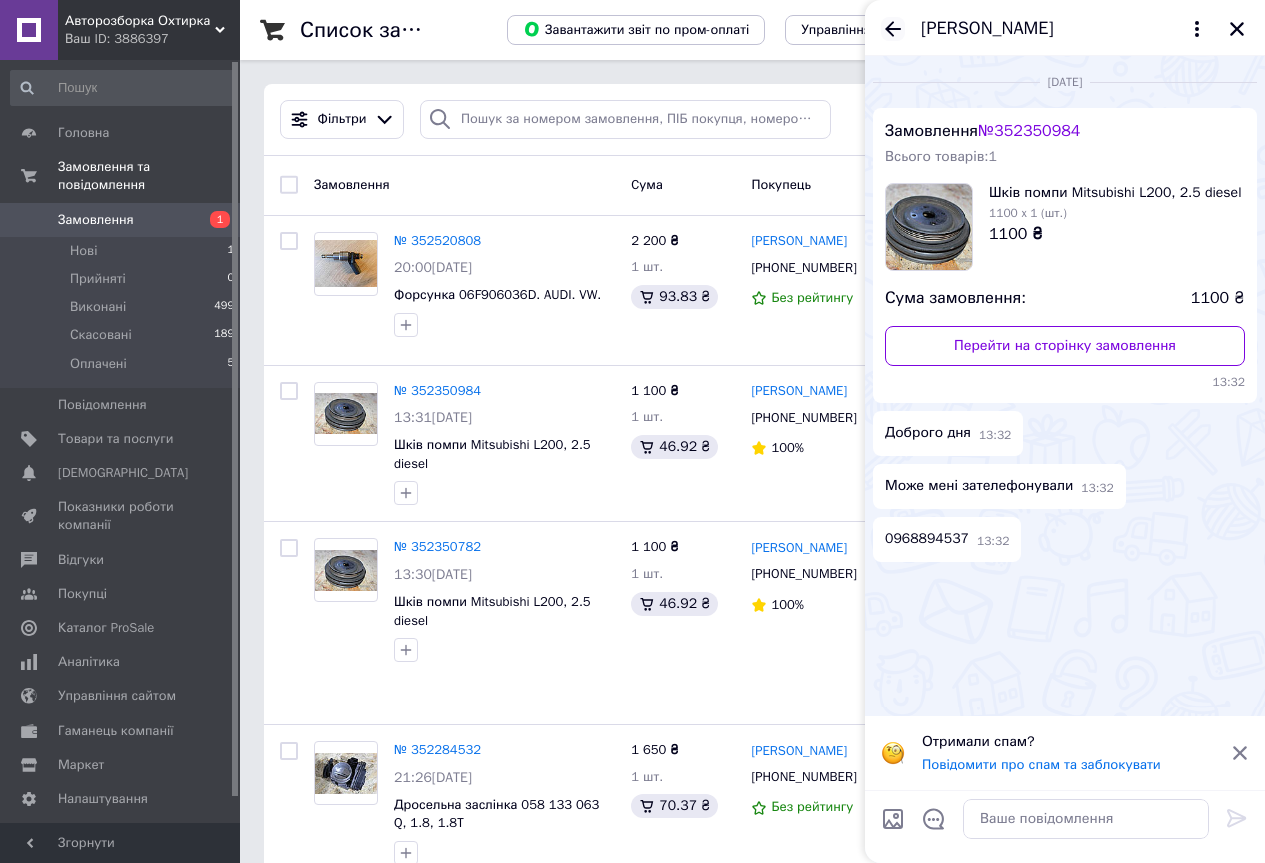 click 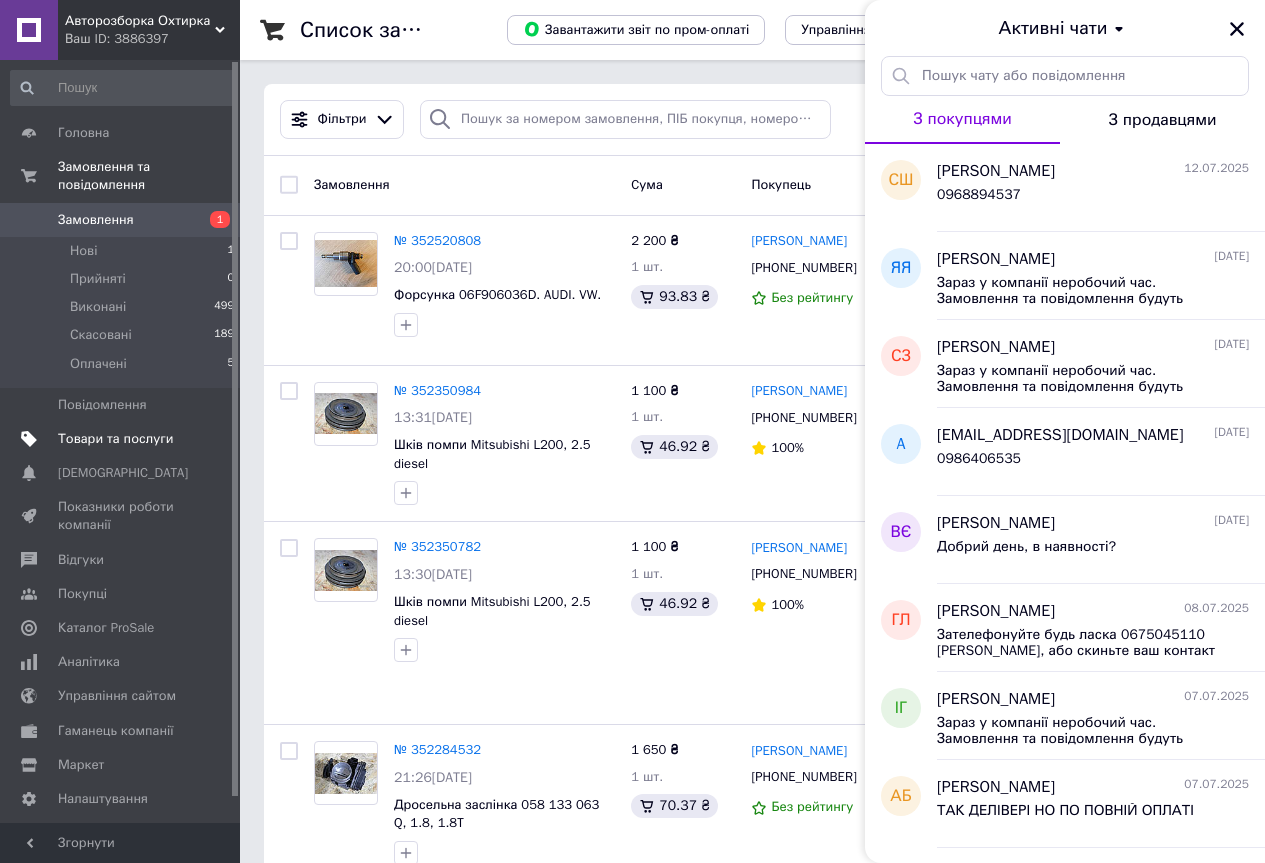 click on "Товари та послуги" at bounding box center (115, 439) 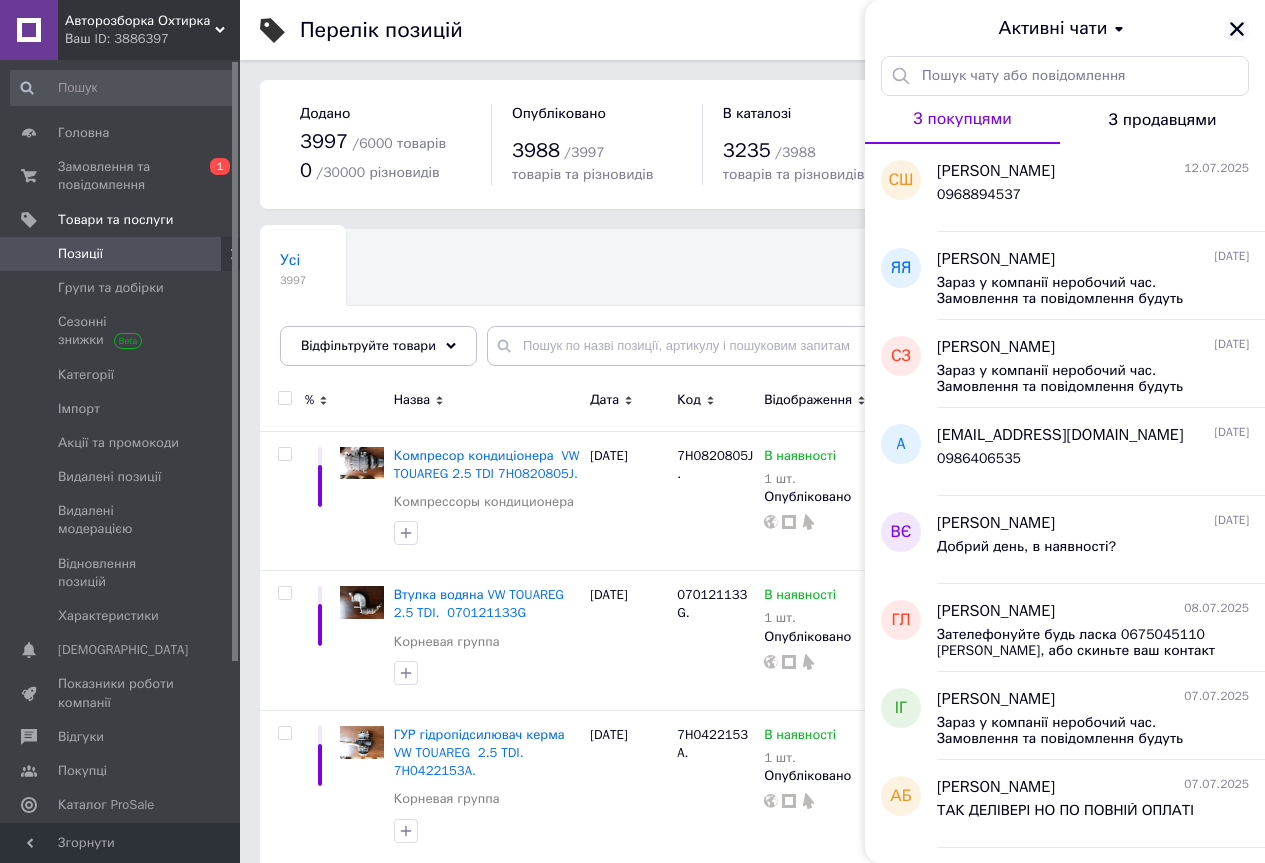 click at bounding box center [1237, 29] 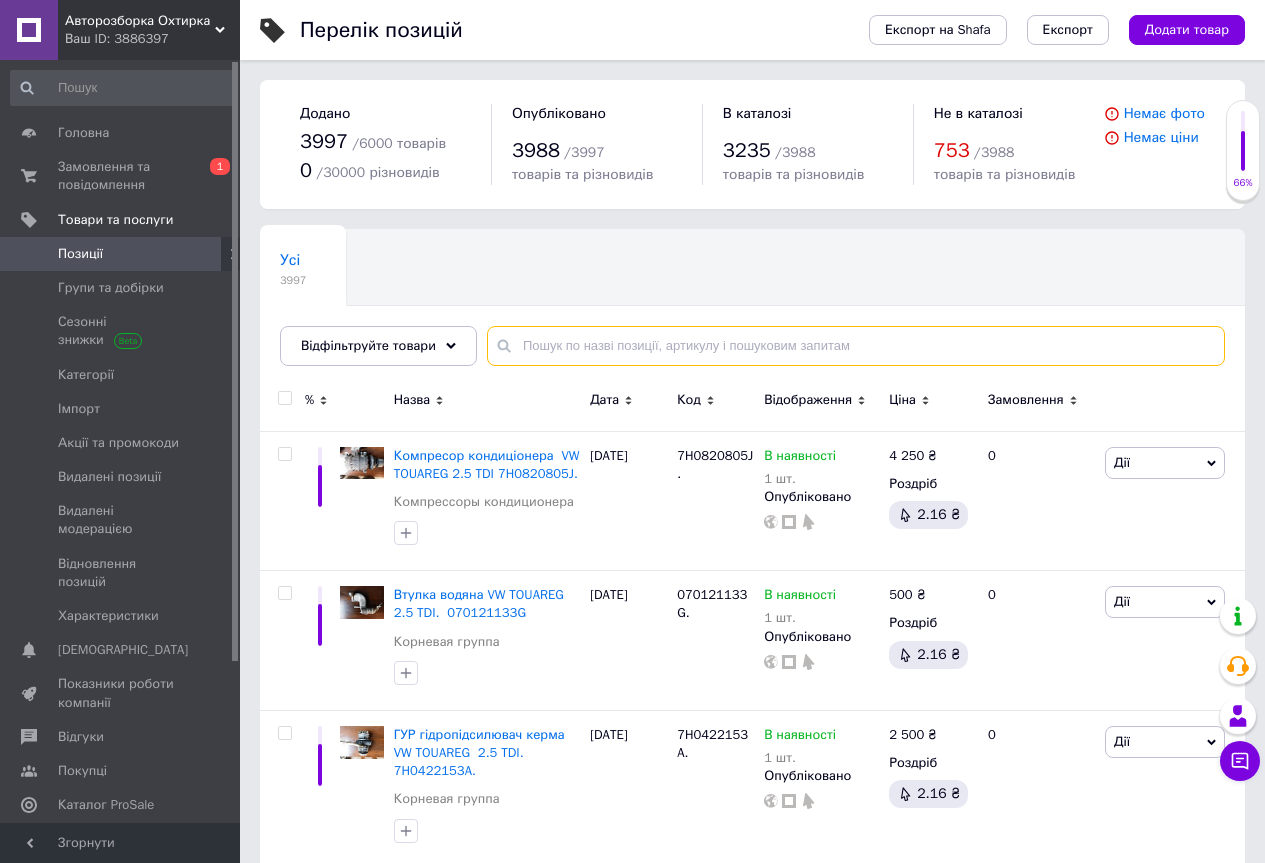 click at bounding box center [856, 346] 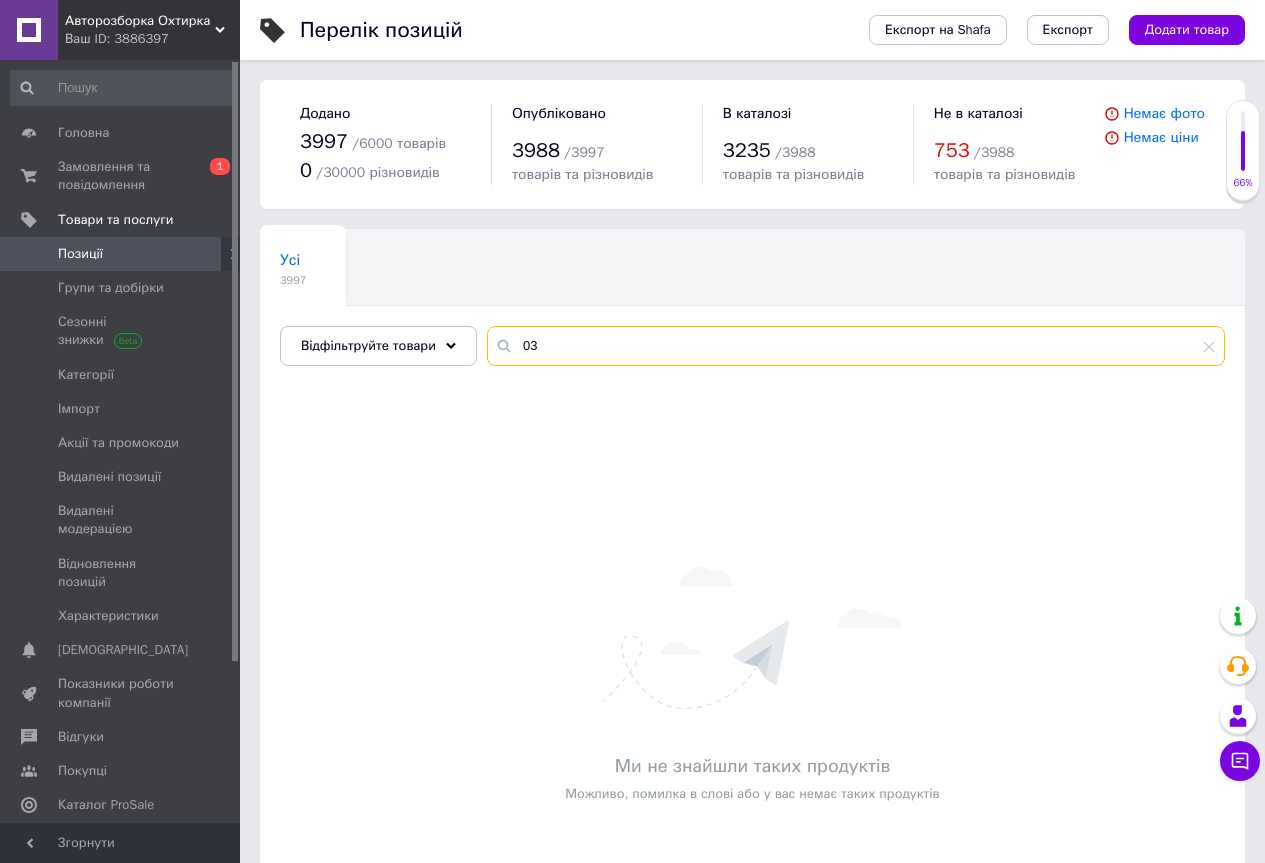type on "0" 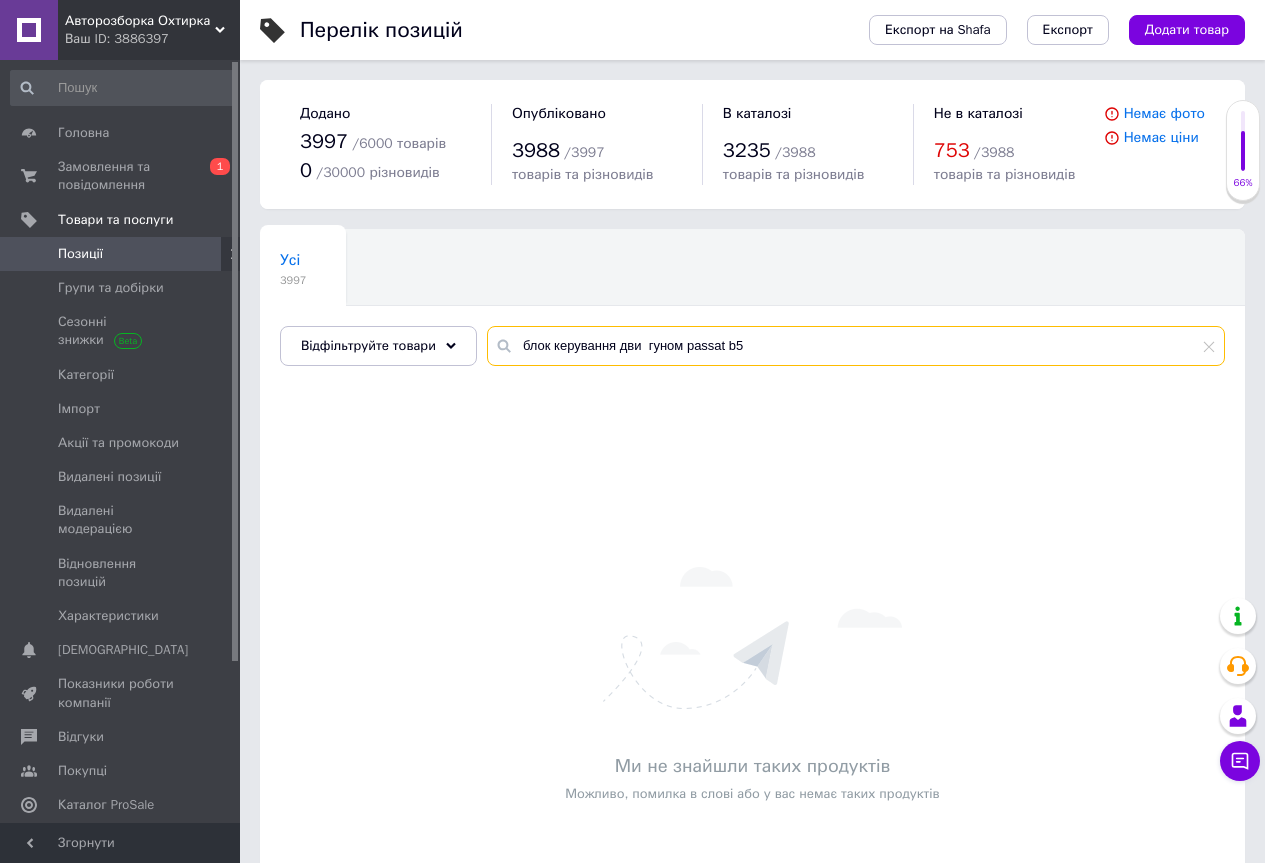 click on "блок керування дви  гуном passat b5" at bounding box center [856, 346] 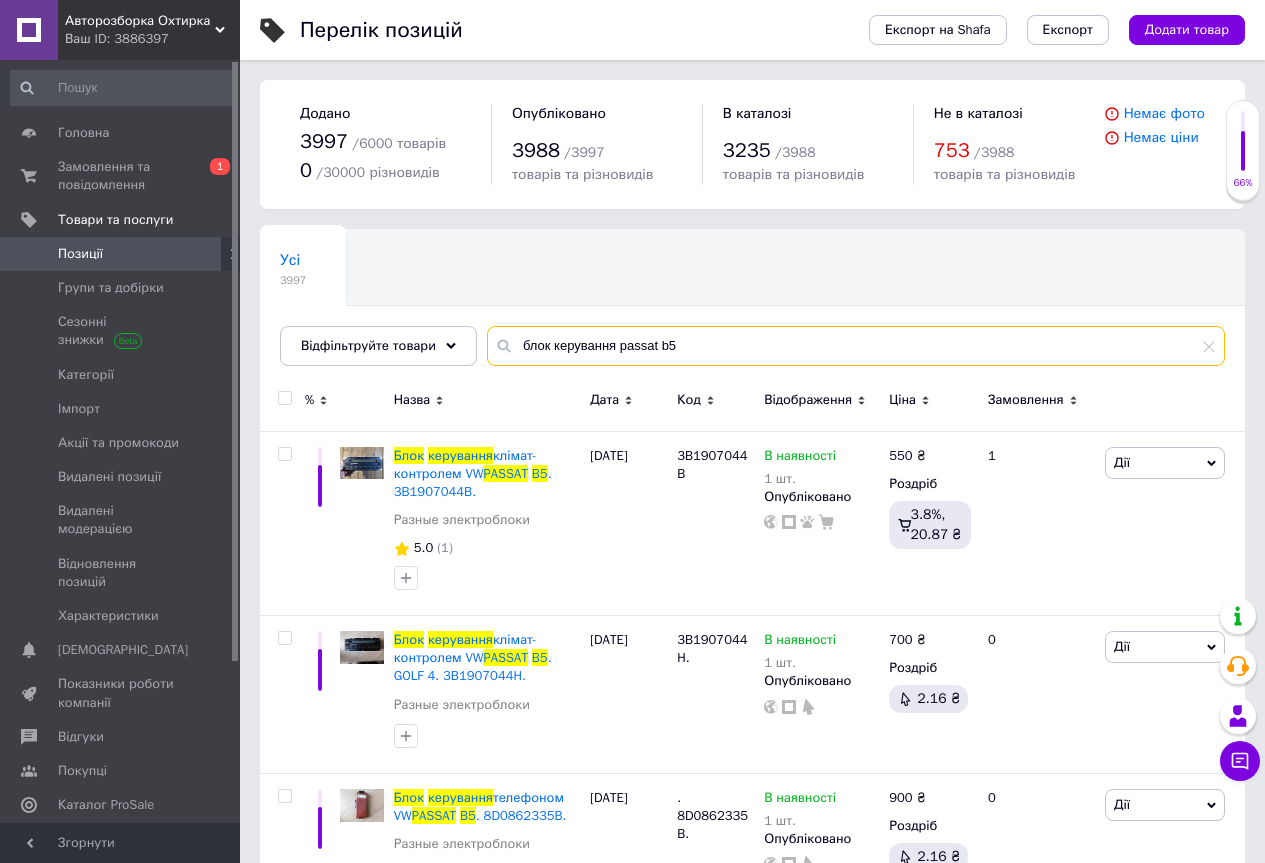 click on "блок керування passat b5" at bounding box center (856, 346) 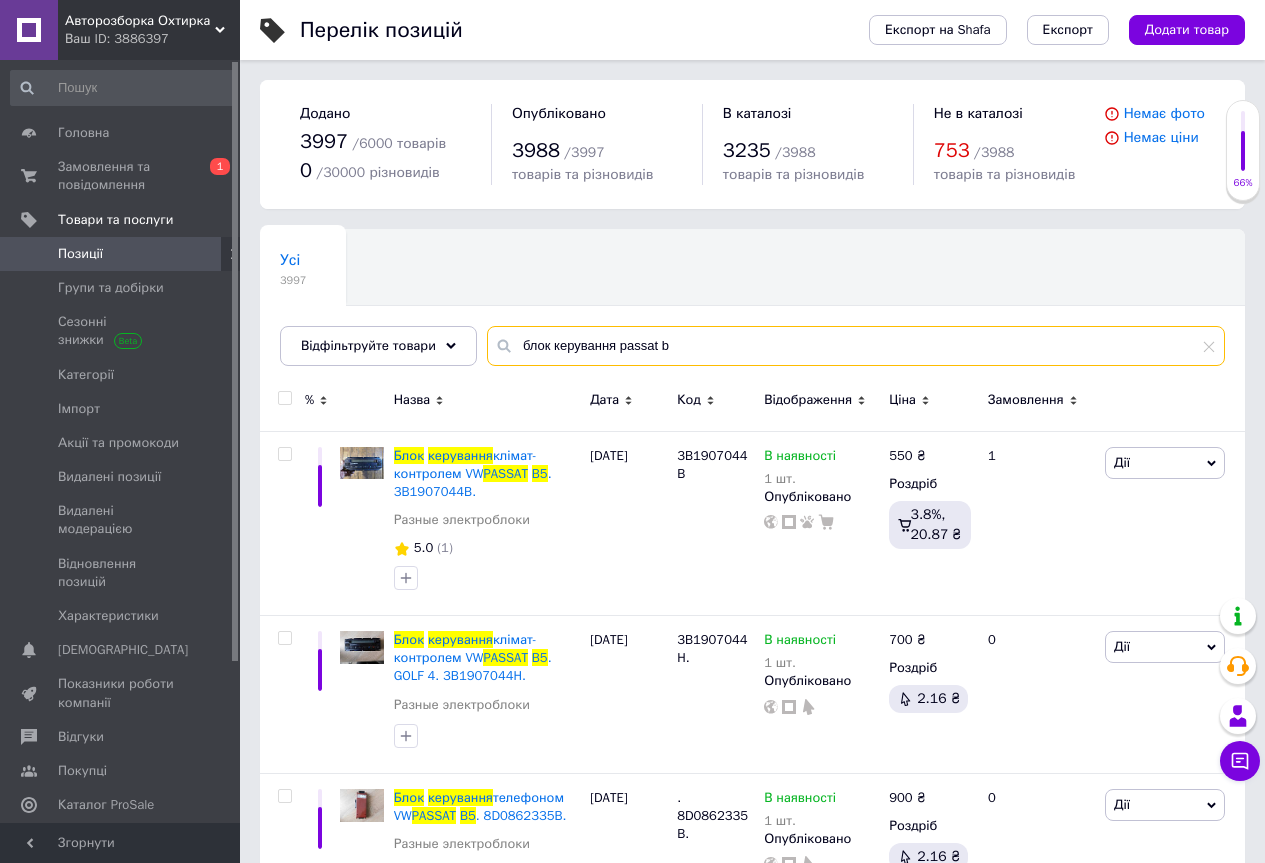 type on "блок керування passat b6" 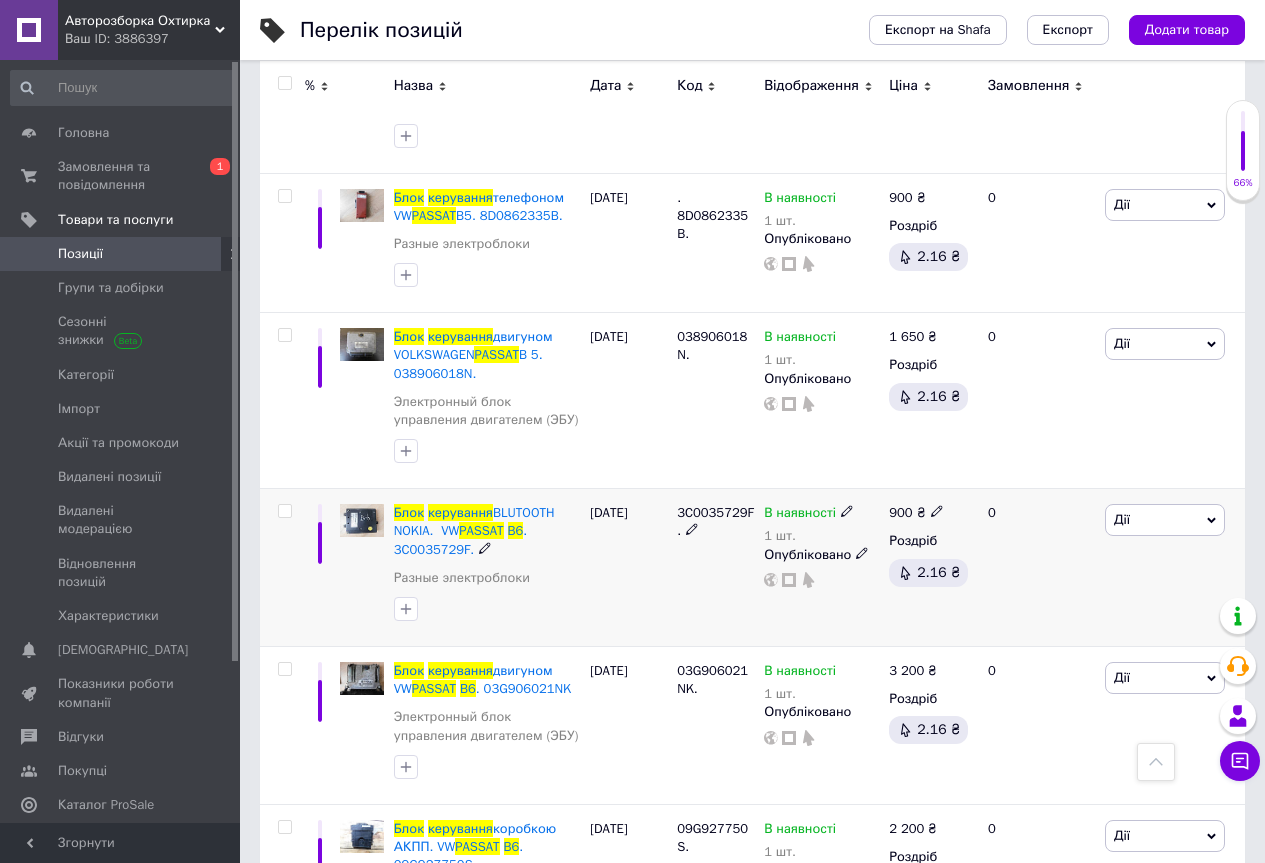 scroll, scrollTop: 700, scrollLeft: 0, axis: vertical 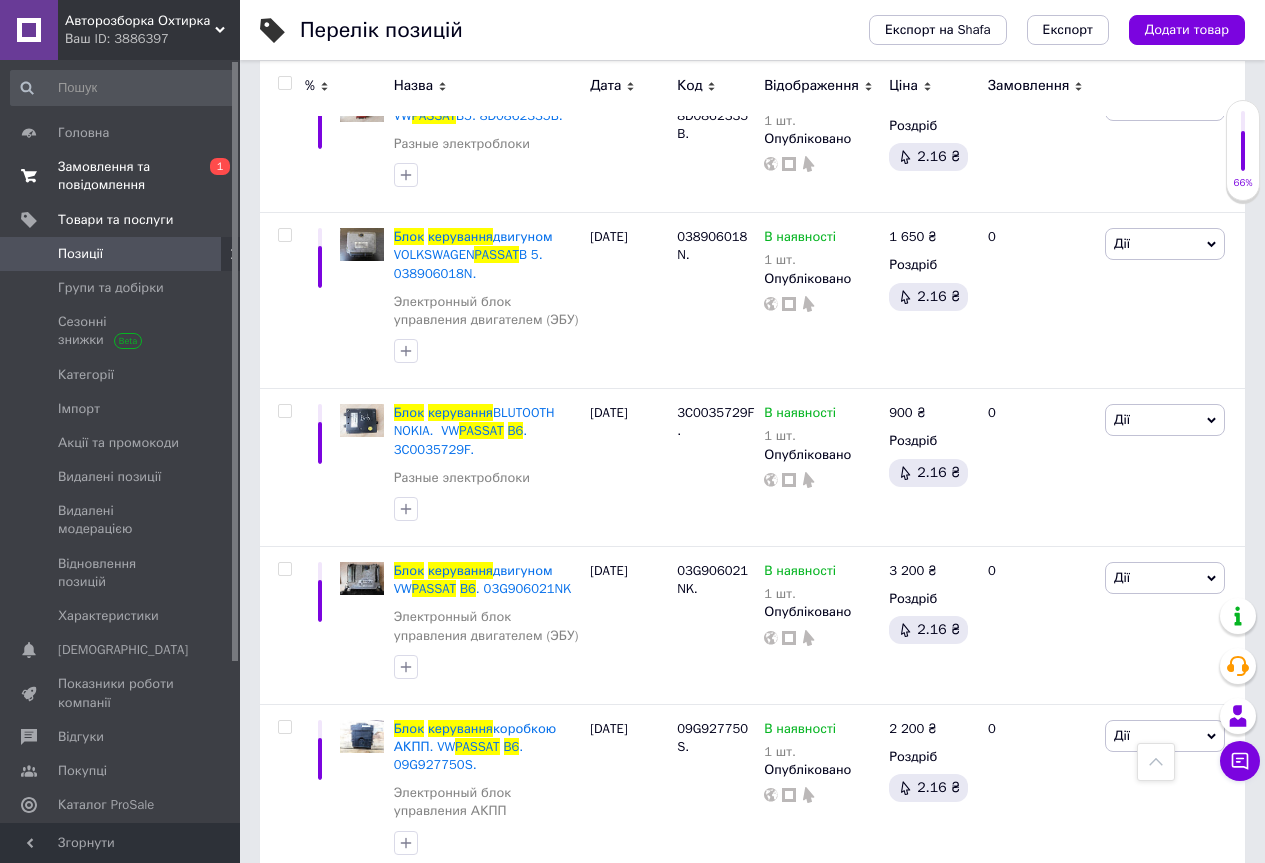 click on "Замовлення та повідомлення" at bounding box center (121, 176) 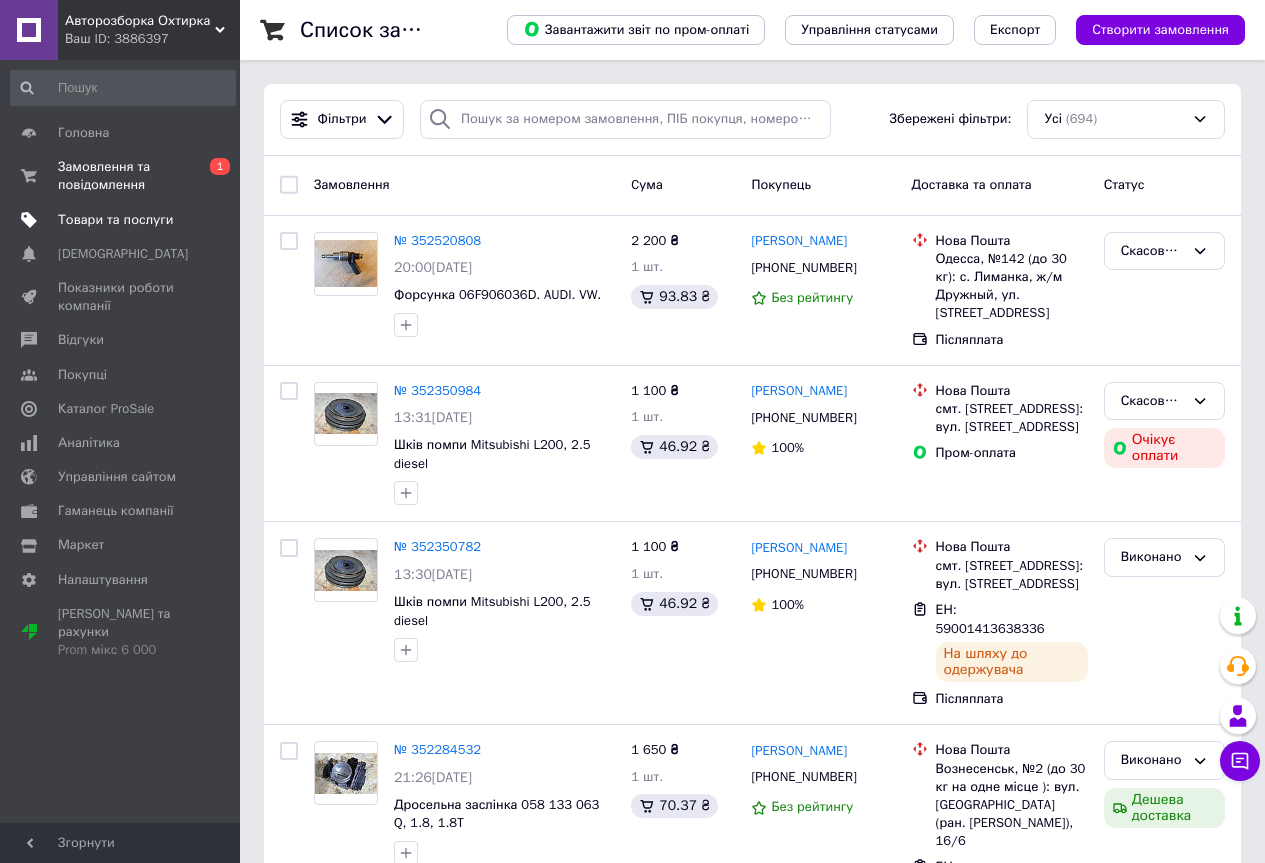 click on "Товари та послуги" at bounding box center [123, 220] 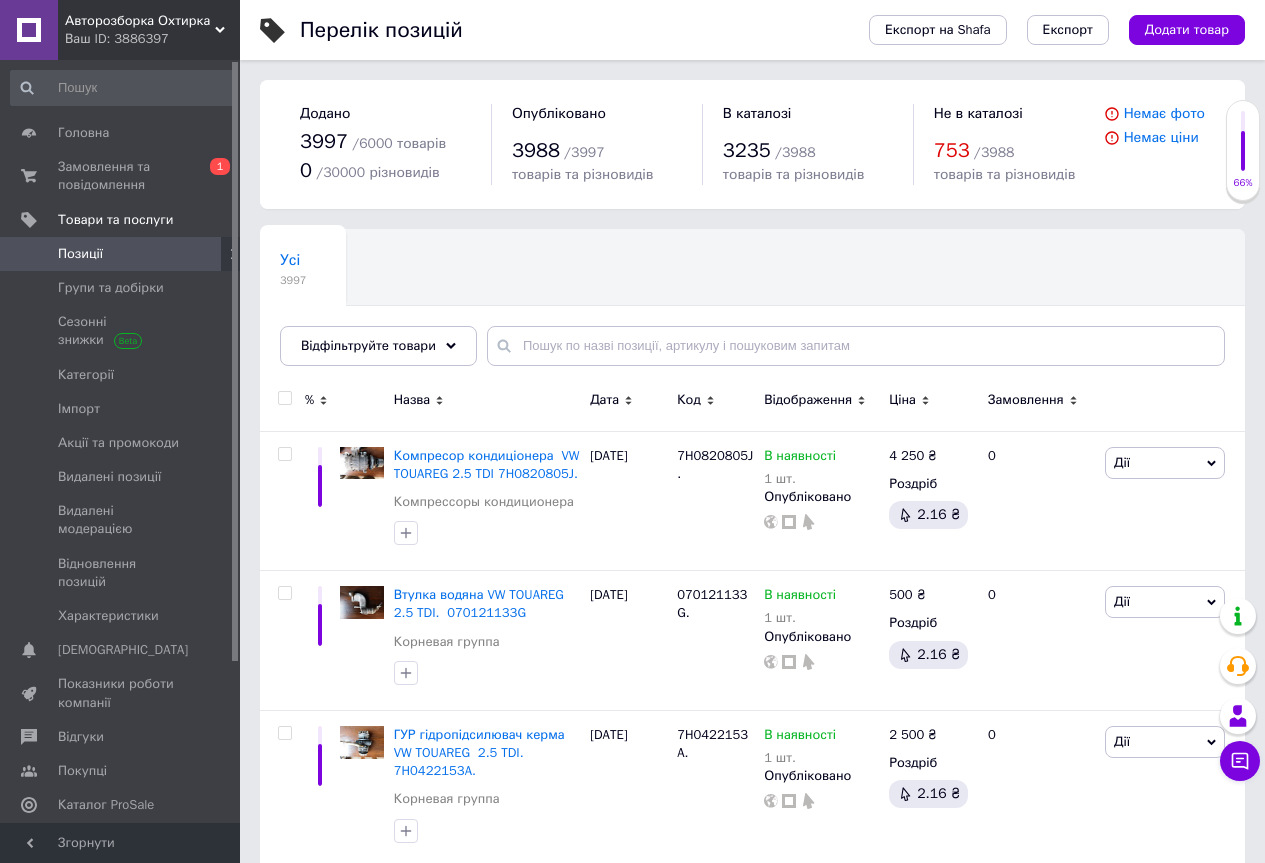 click on "Усі 3997 Ok Відфільтровано...  Зберегти" at bounding box center (752, 307) 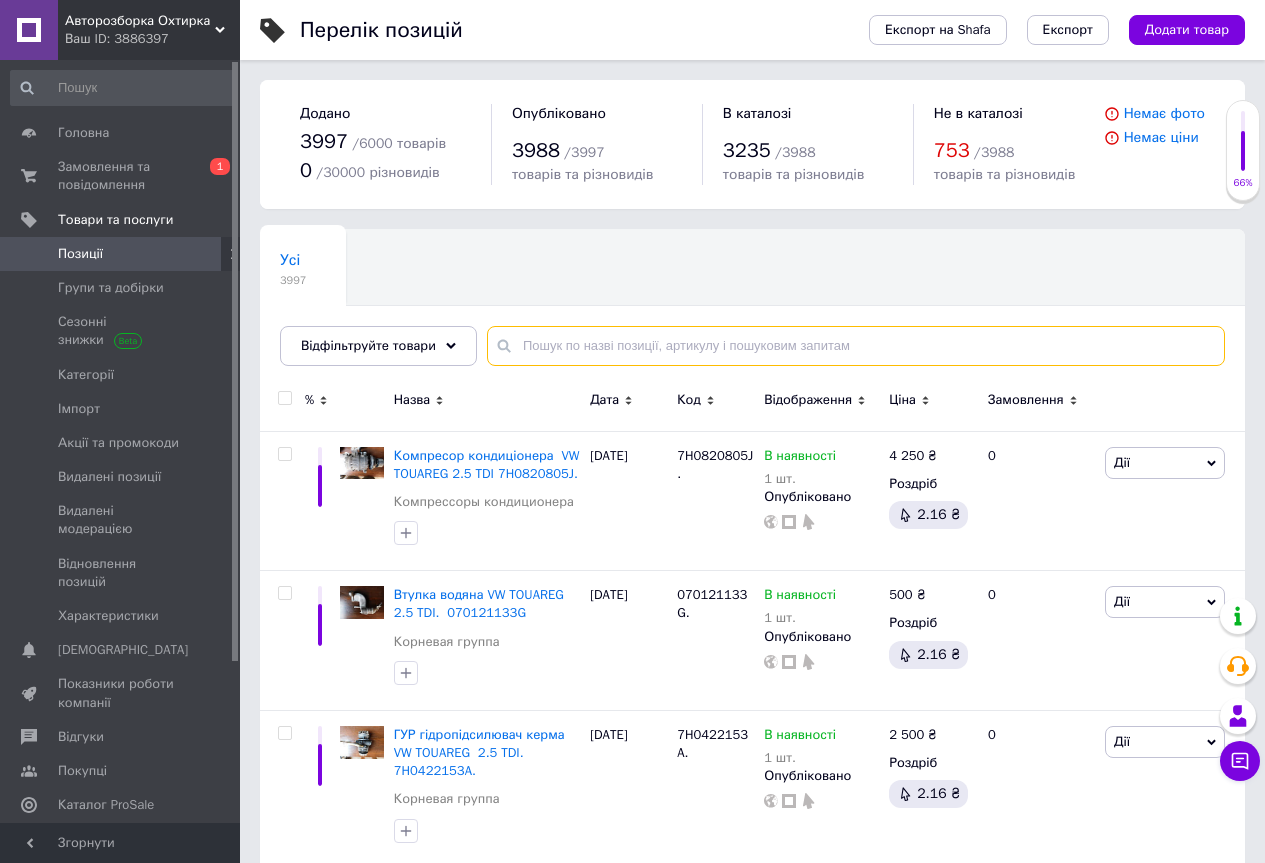 click at bounding box center (856, 346) 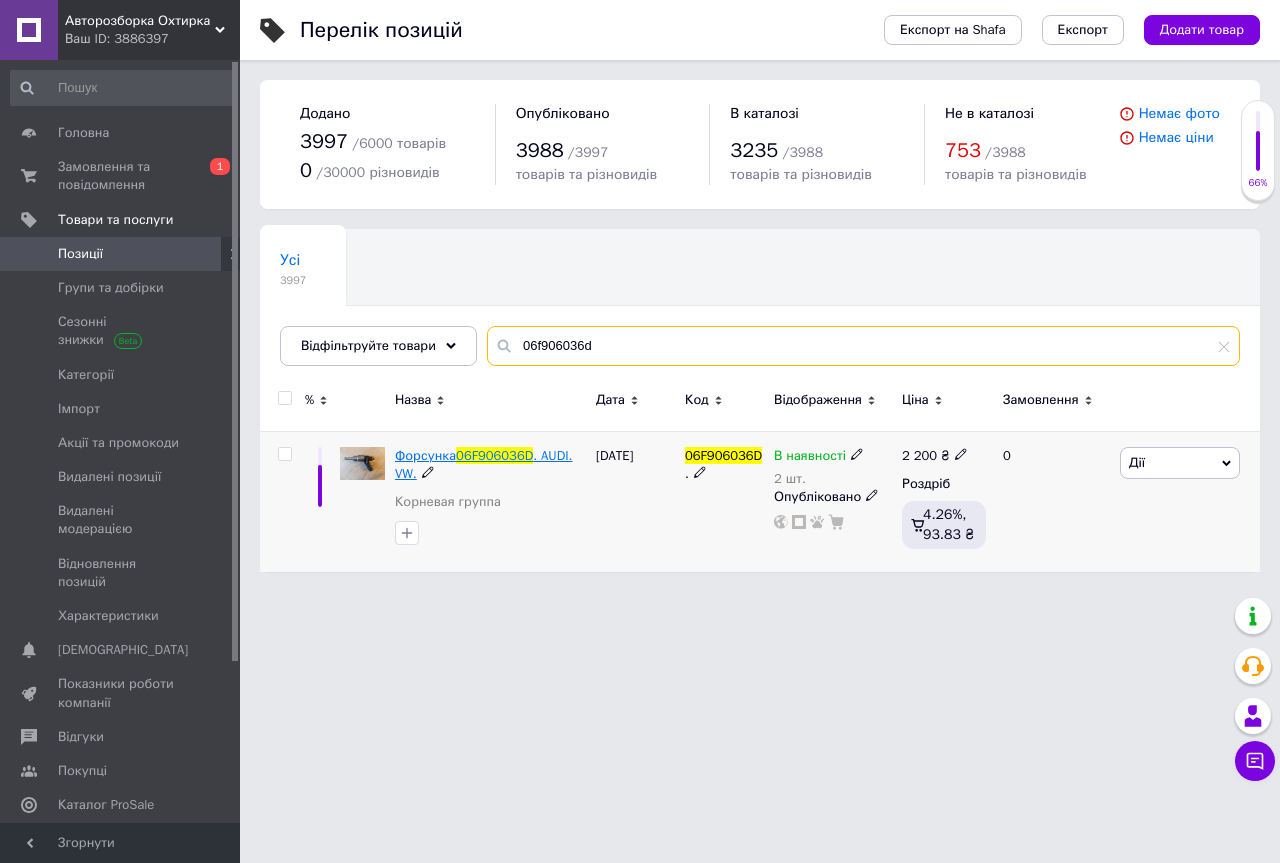 type on "06f906036d" 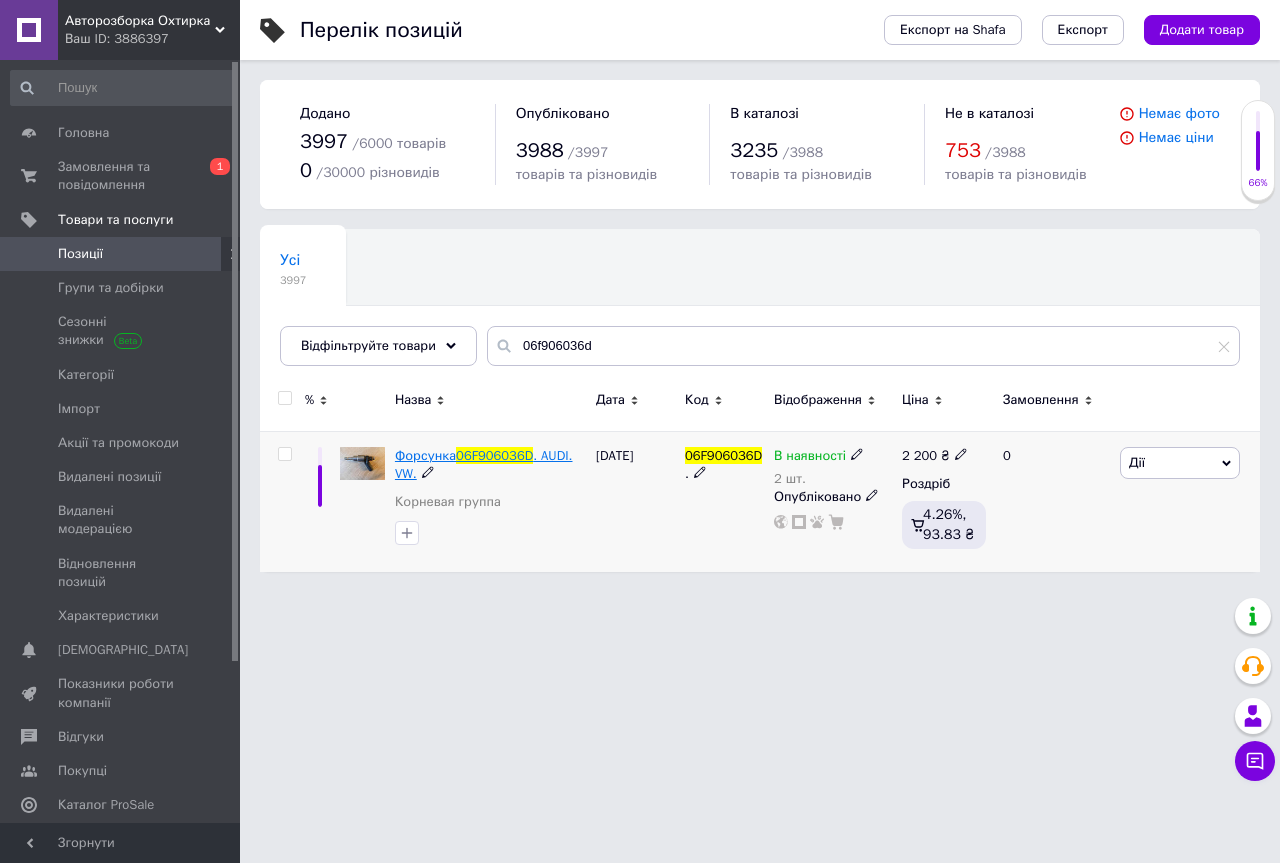 click on "Форсунка" at bounding box center (425, 455) 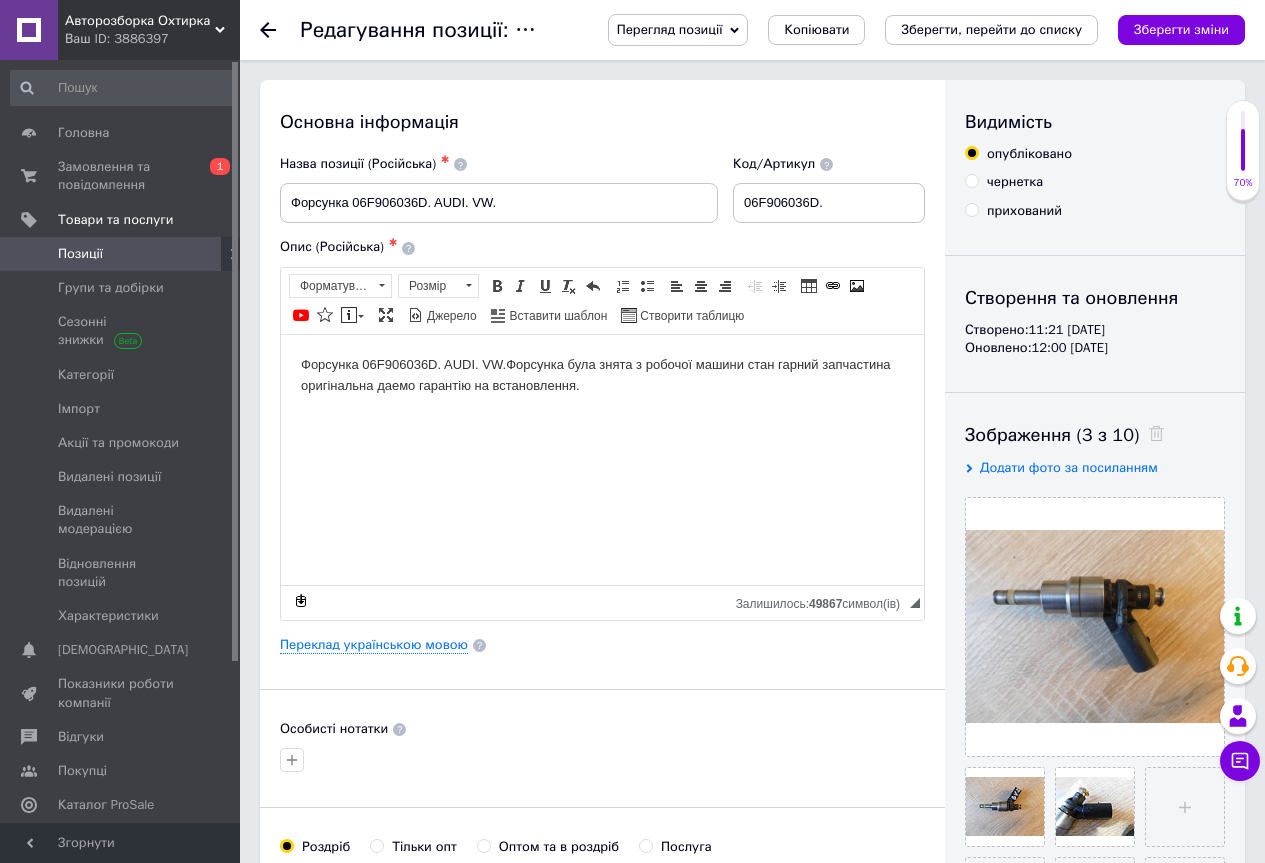 scroll, scrollTop: 400, scrollLeft: 0, axis: vertical 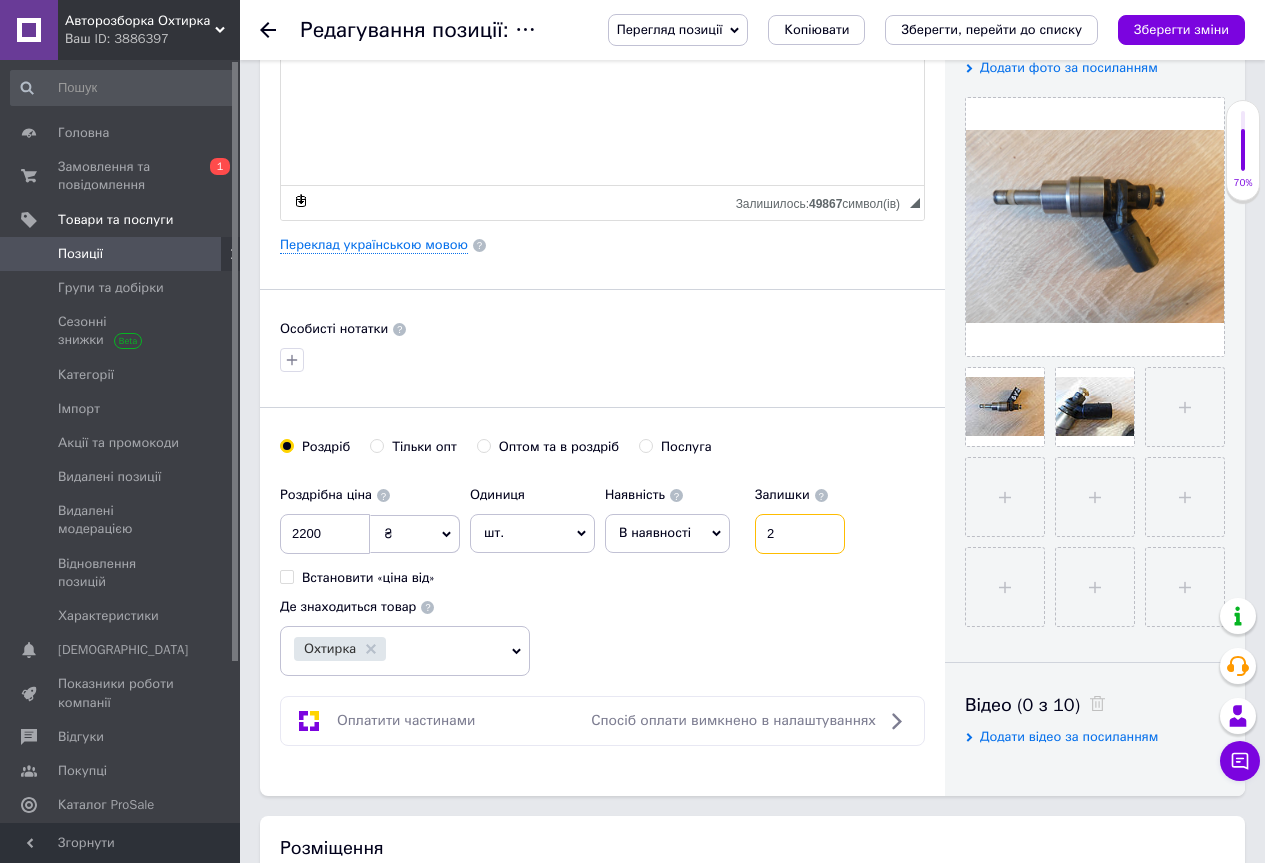 click on "2" at bounding box center [800, 534] 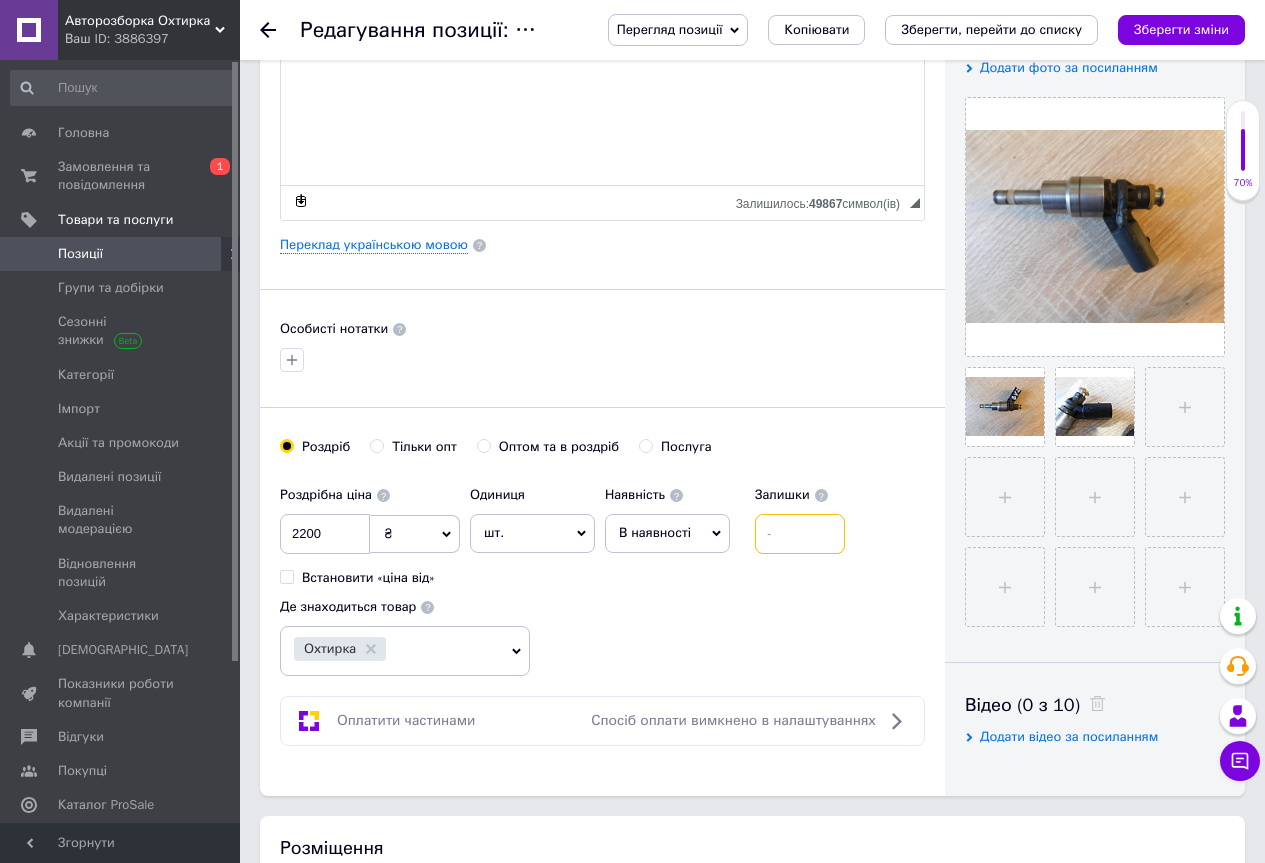 type on "0" 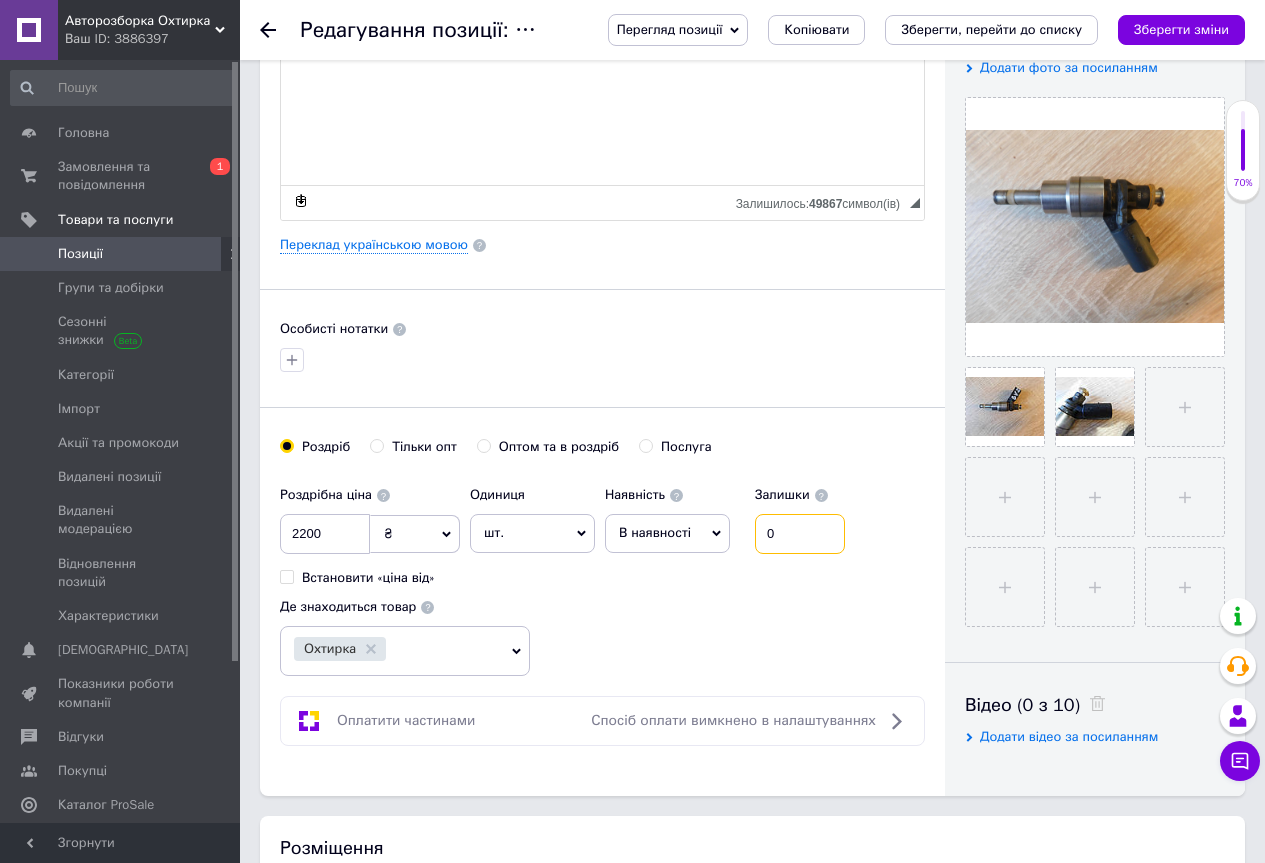 type on "0" 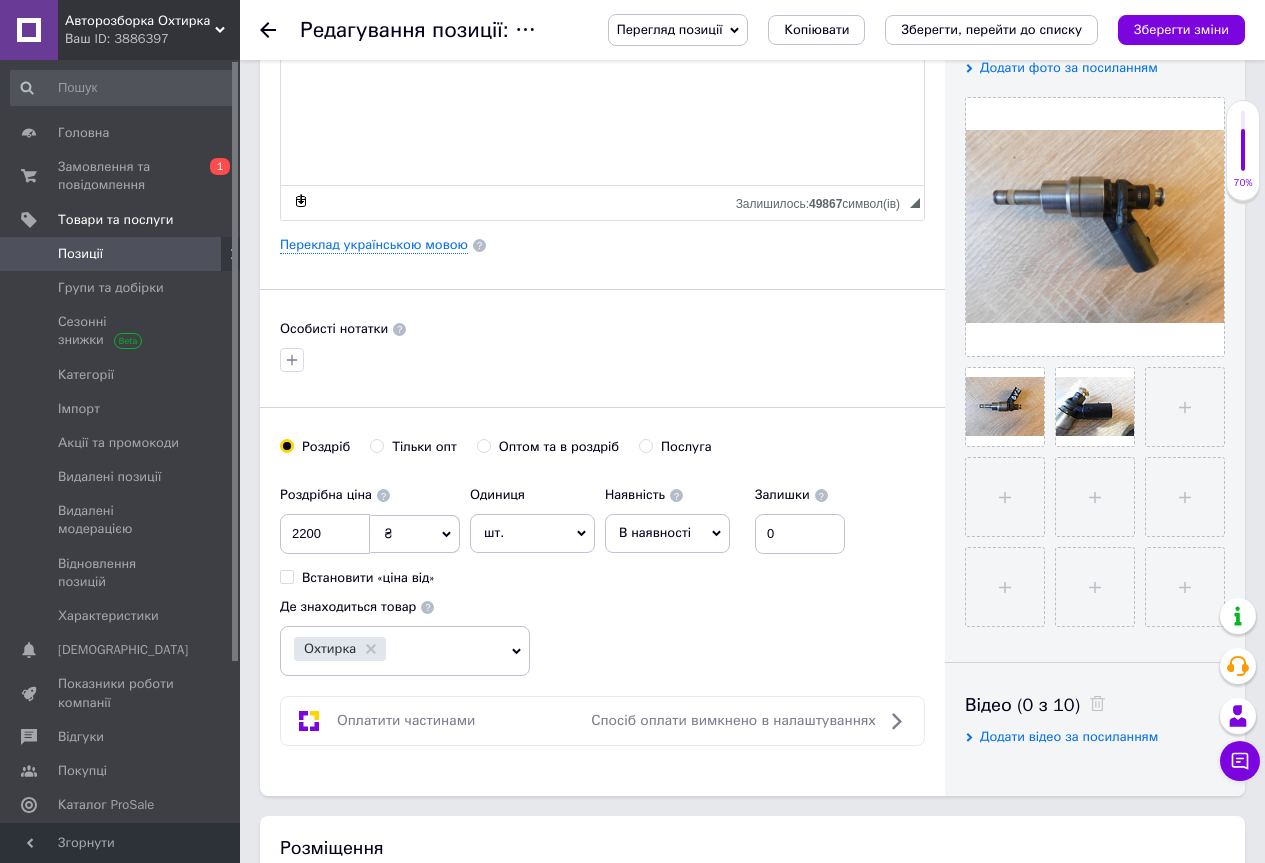 click 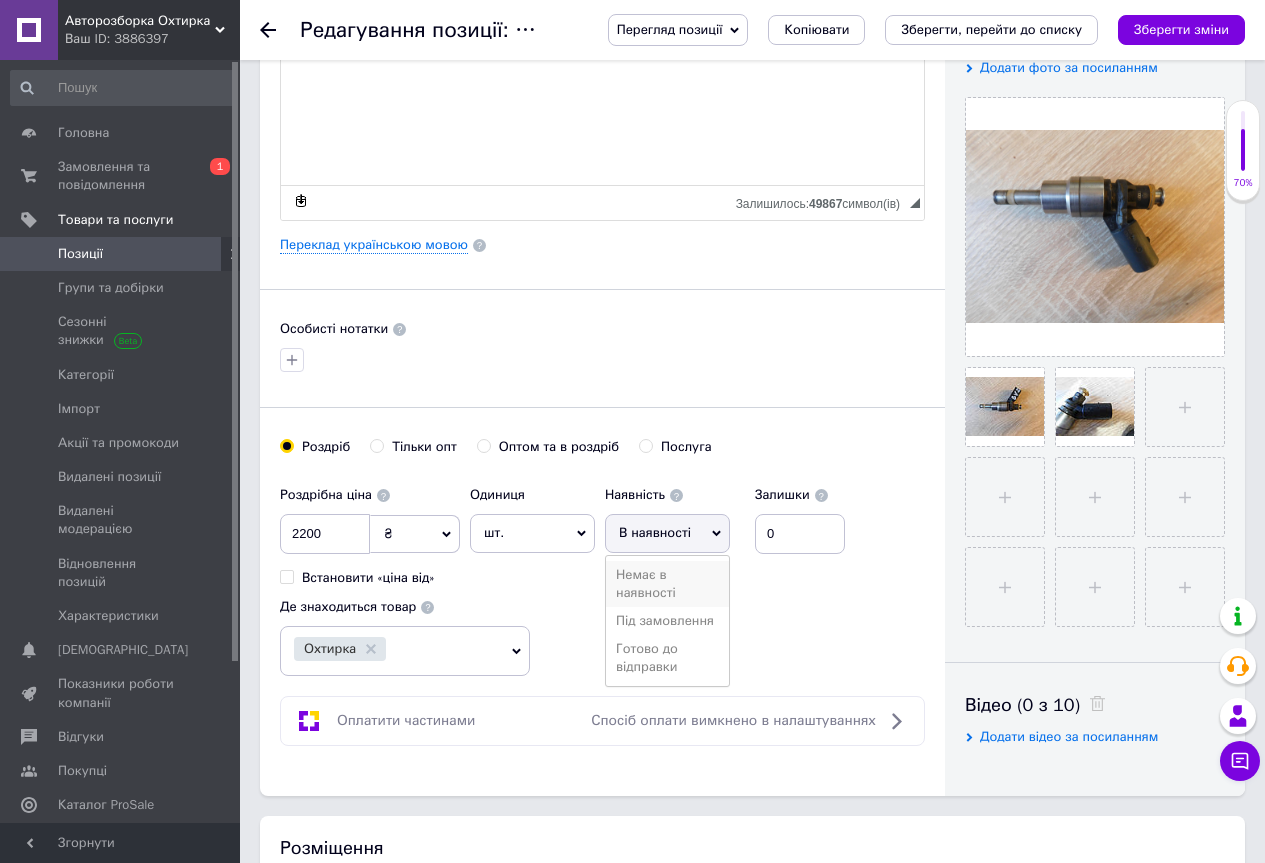 click on "Немає в наявності" at bounding box center [667, 584] 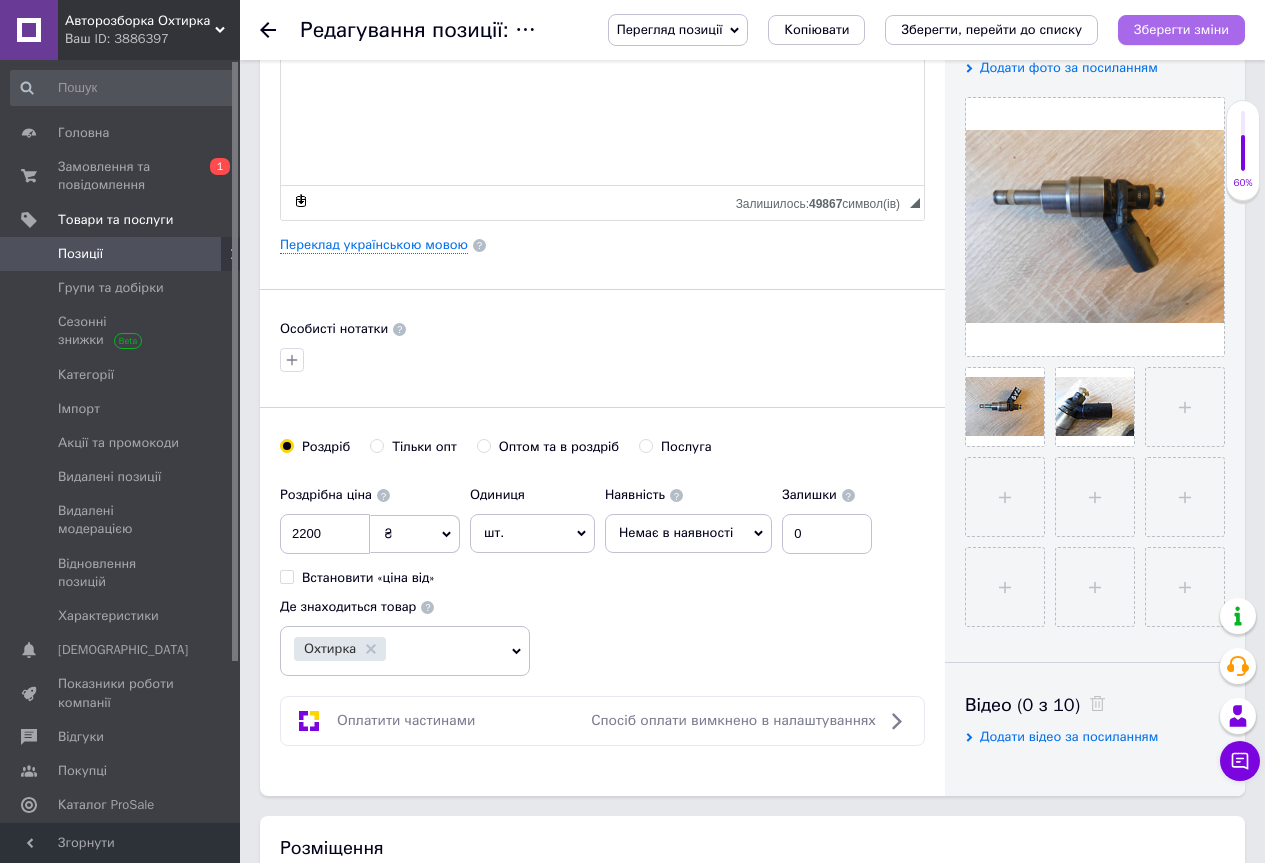 click on "Зберегти зміни" at bounding box center (1181, 29) 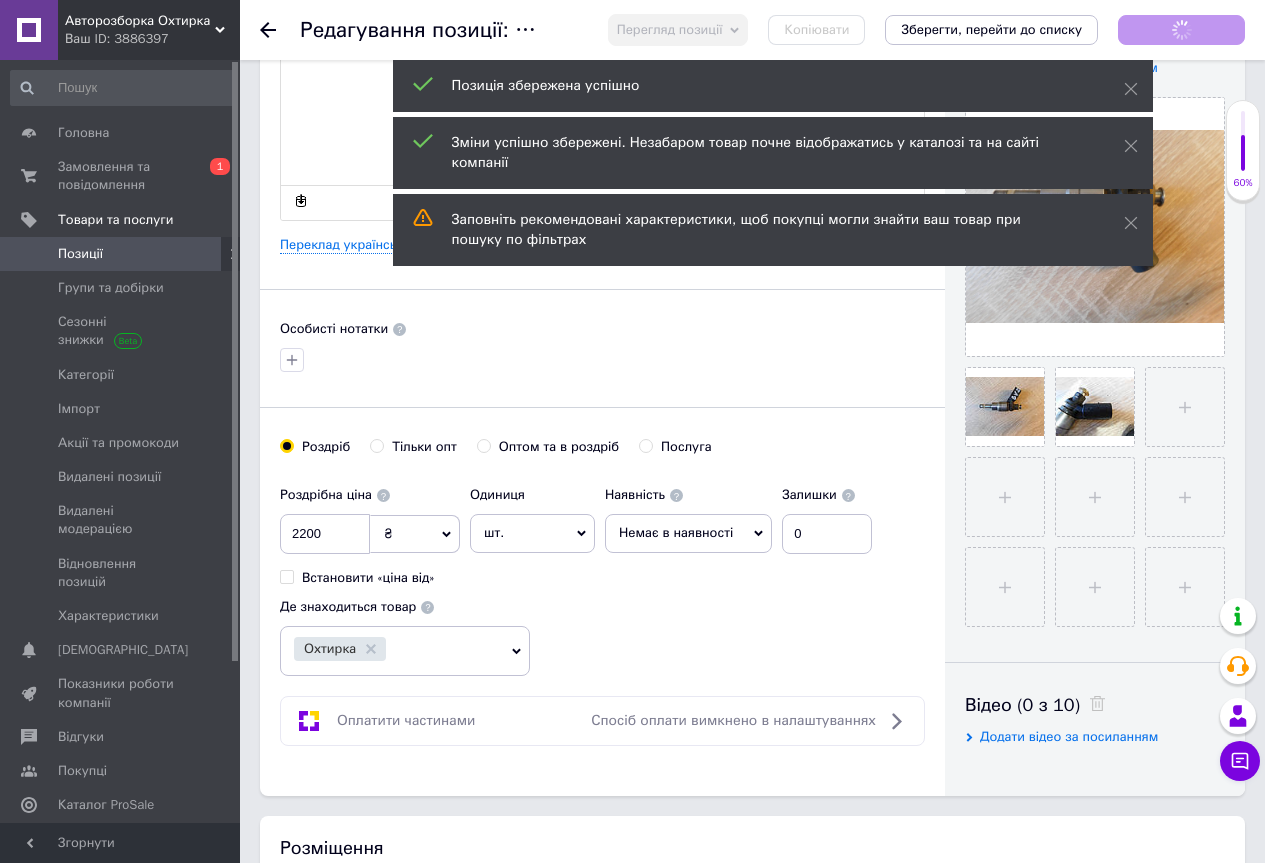 checkbox on "true" 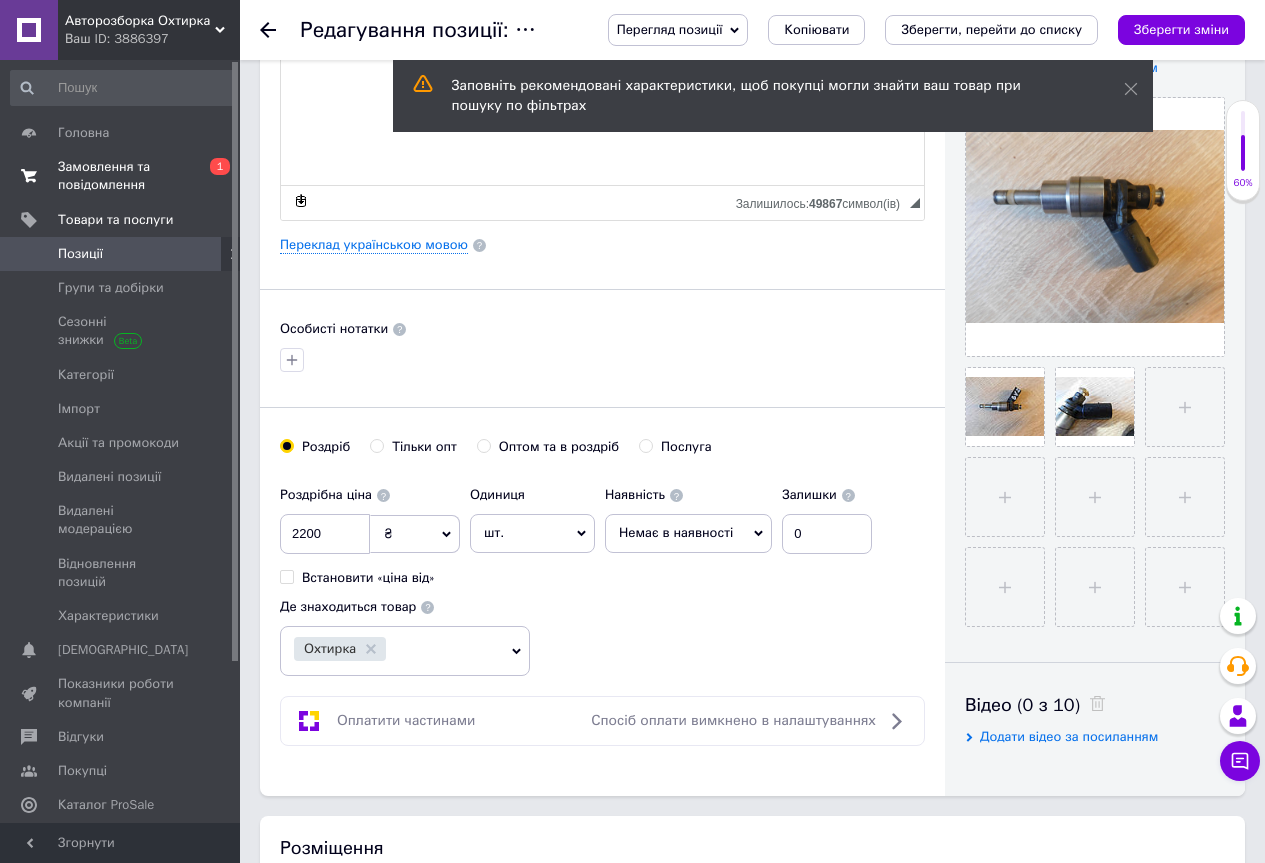 click on "Замовлення та повідомлення" at bounding box center [121, 176] 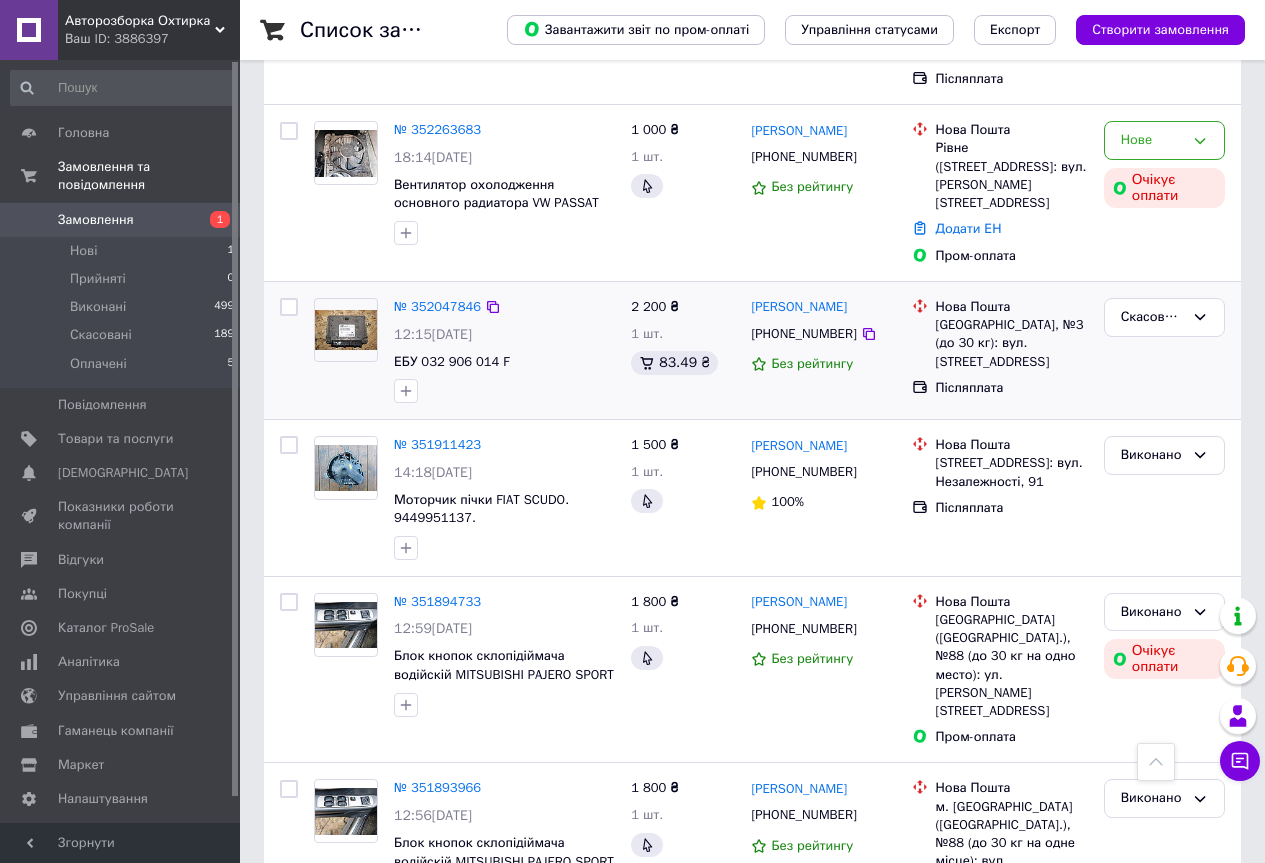 scroll, scrollTop: 900, scrollLeft: 0, axis: vertical 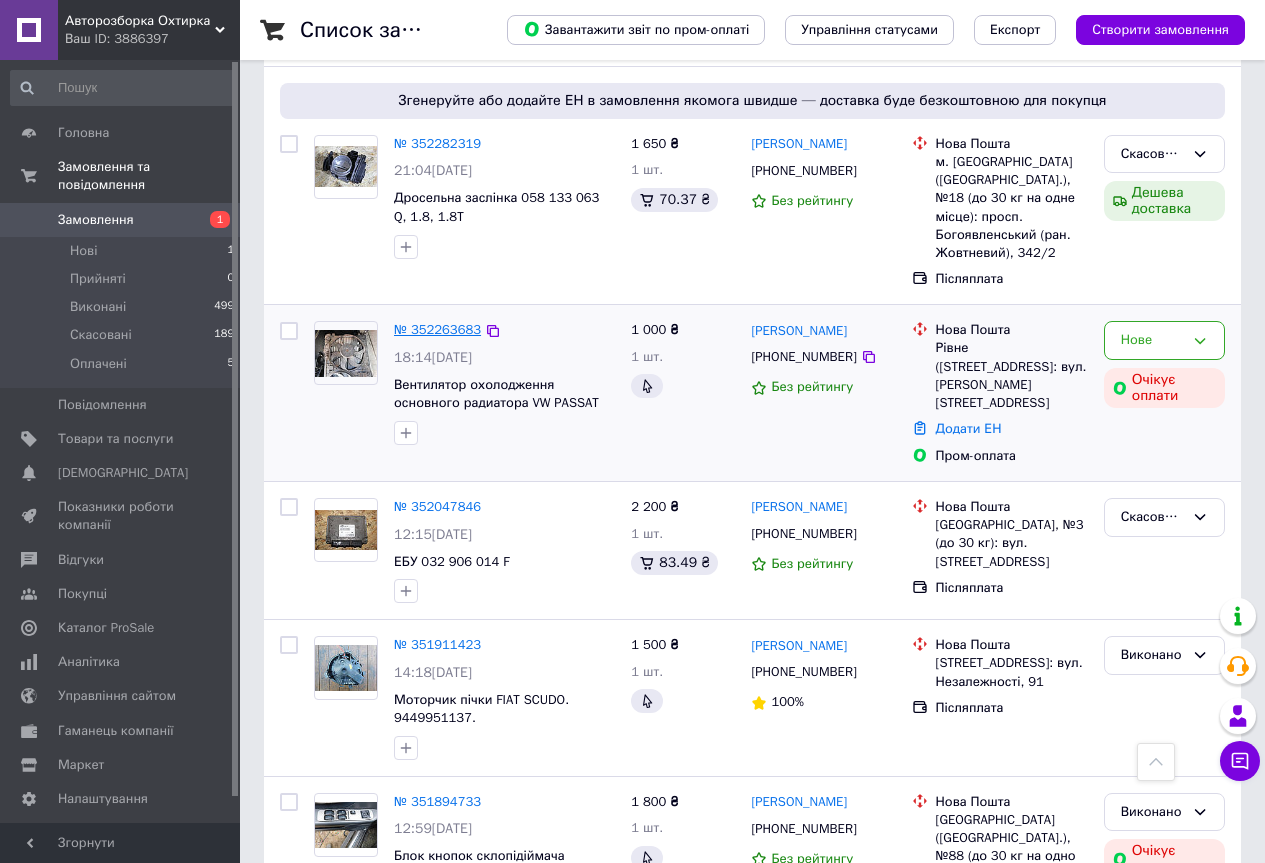 click on "№ 352263683" at bounding box center (437, 329) 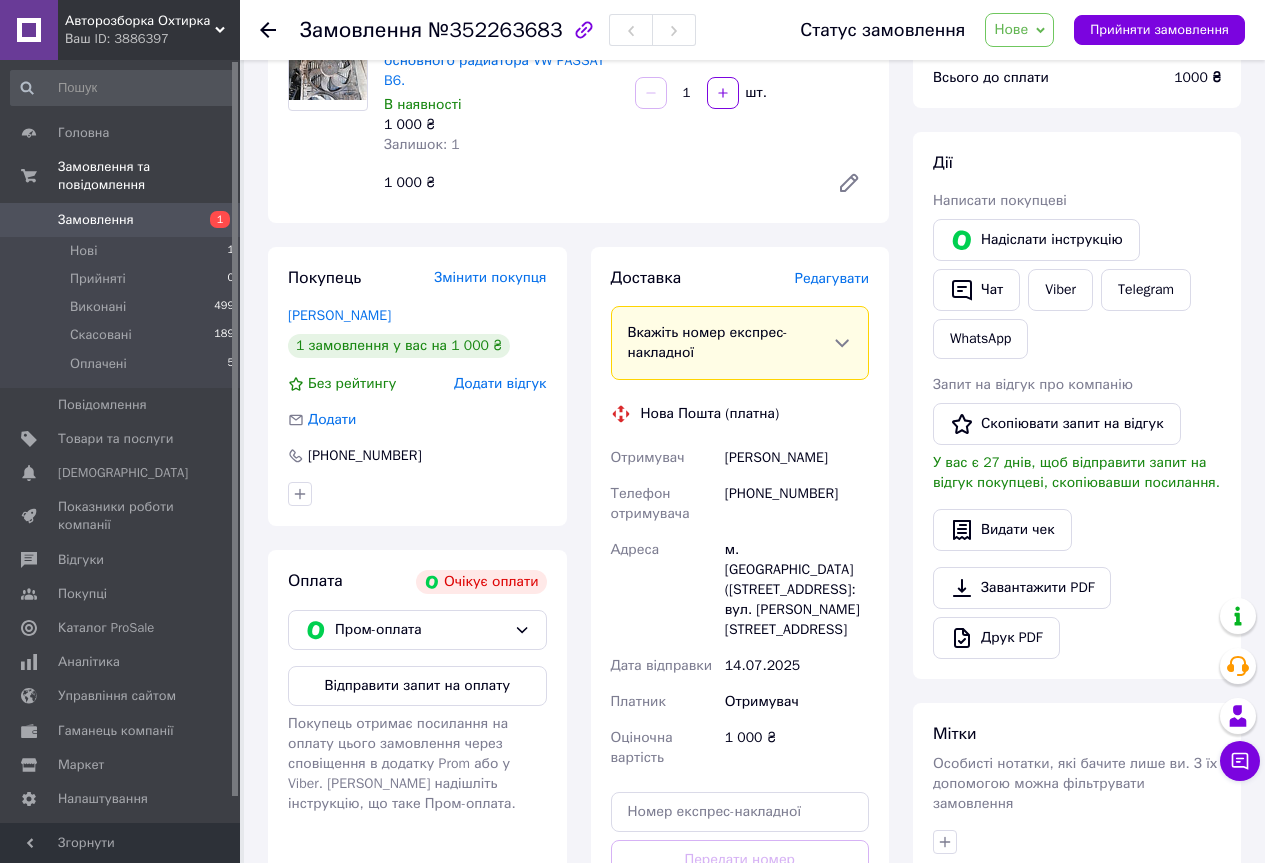 scroll, scrollTop: 0, scrollLeft: 0, axis: both 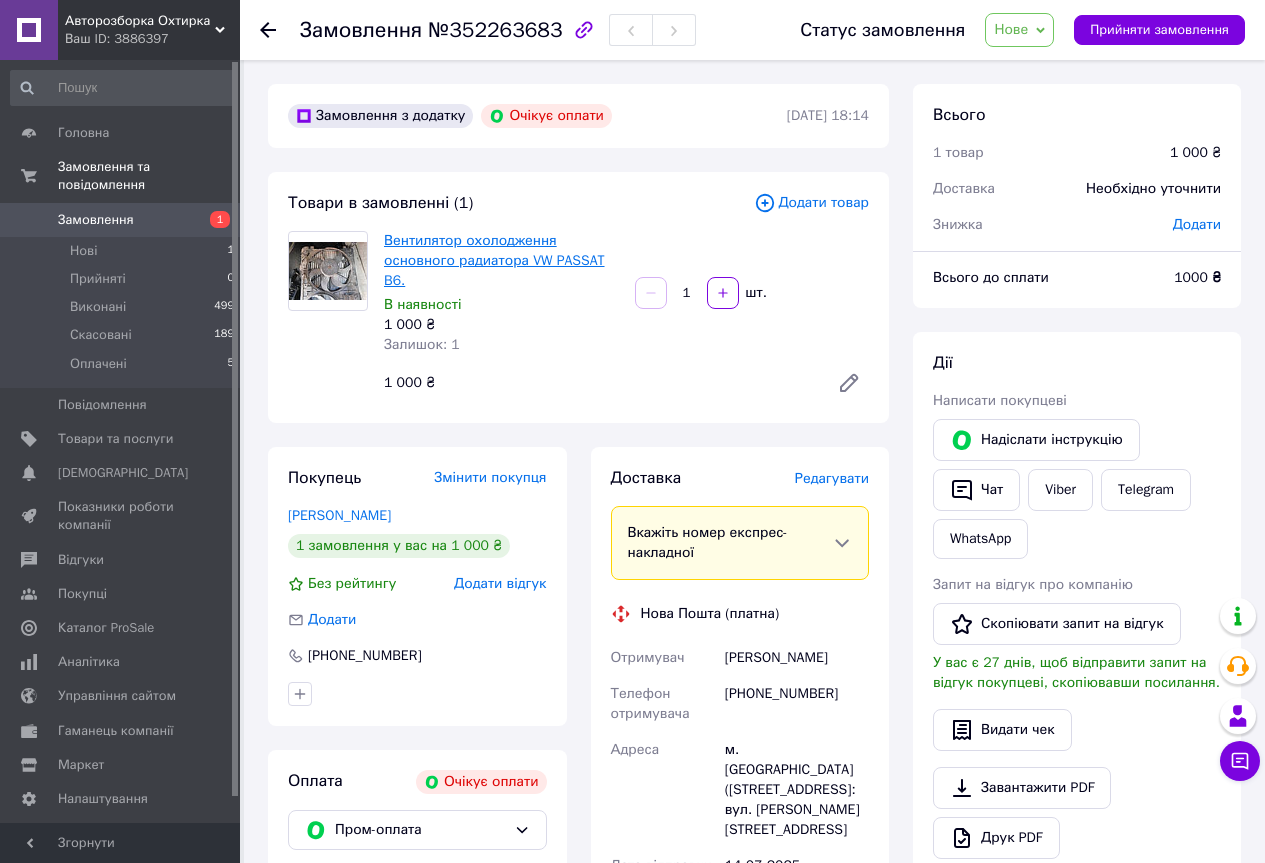click on "Вентилятор охолодження основного радиатора VW PASSAT B6." at bounding box center [494, 260] 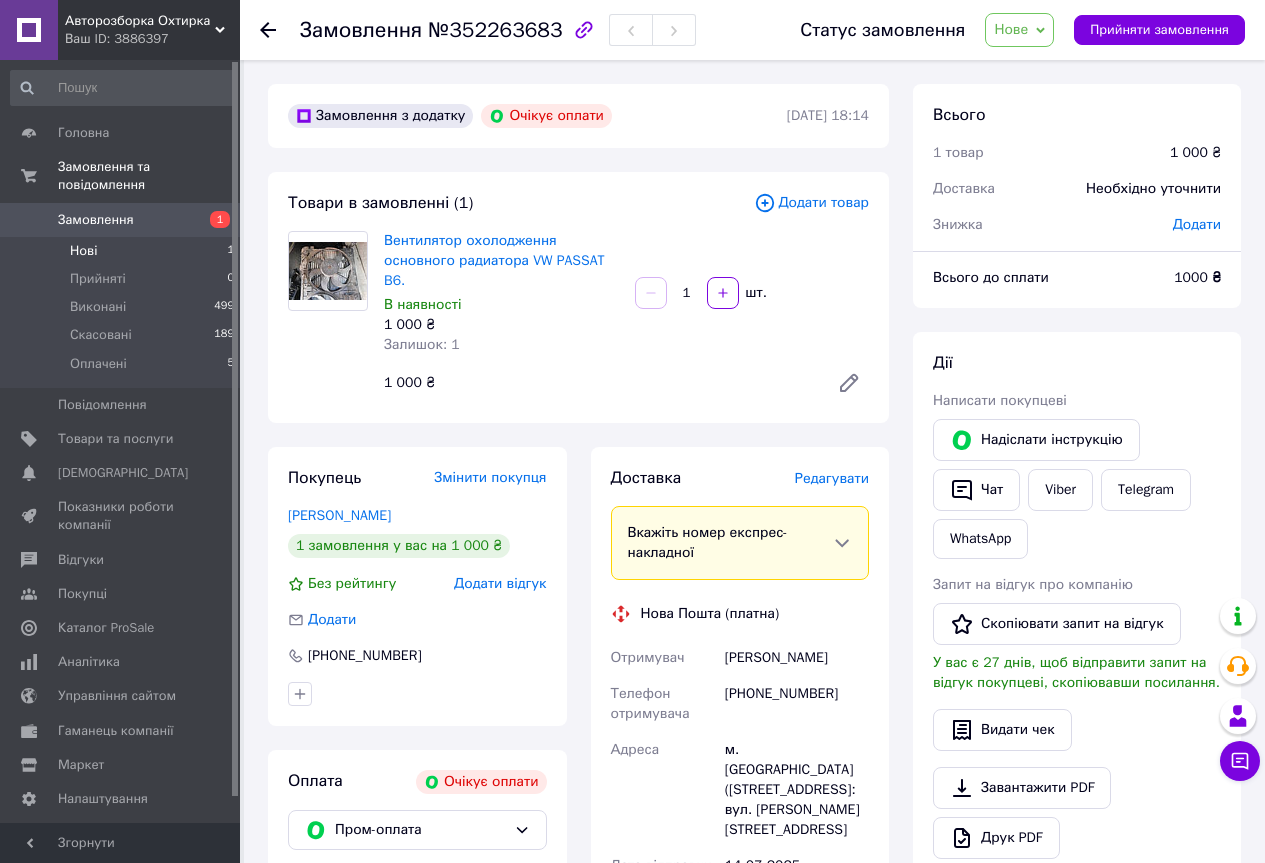 click on "Нові" at bounding box center [83, 251] 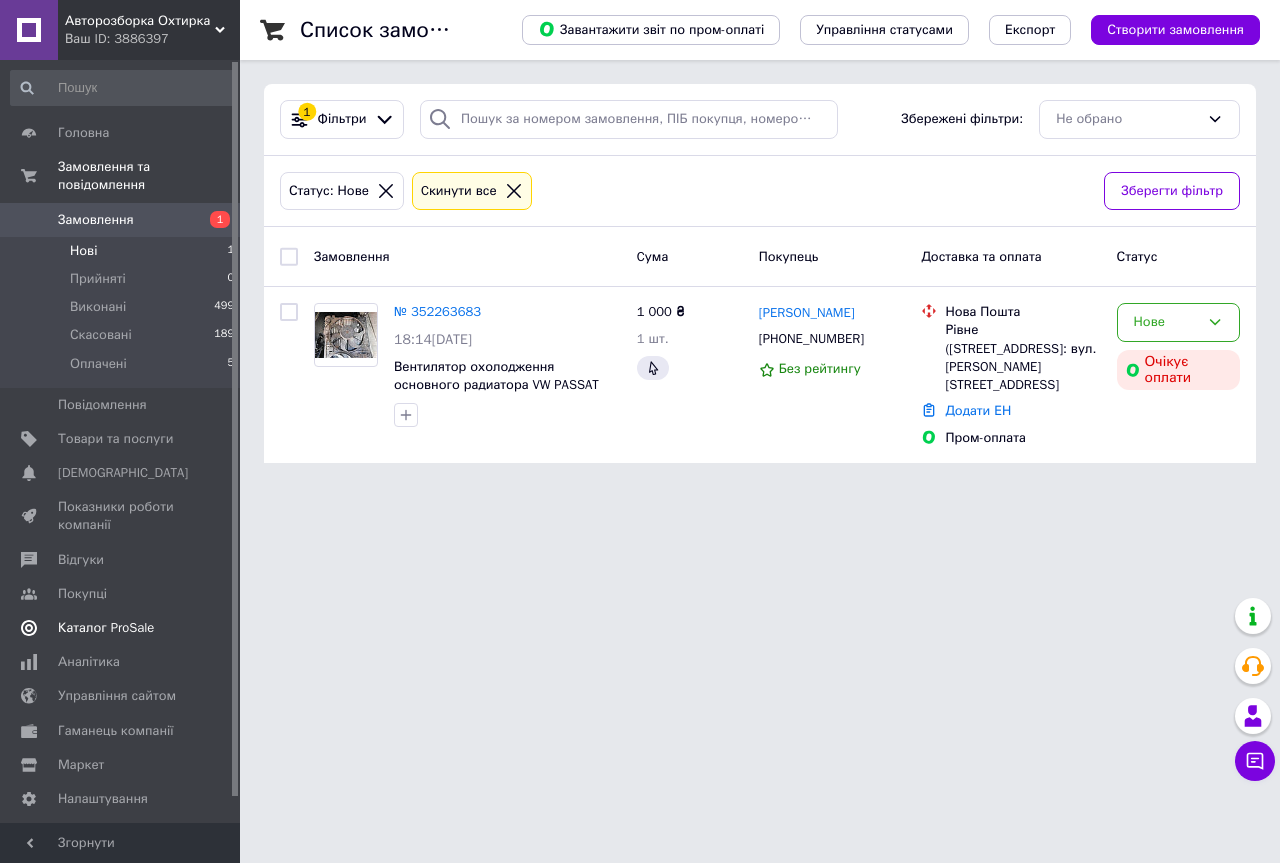 click on "Каталог ProSale" at bounding box center (106, 628) 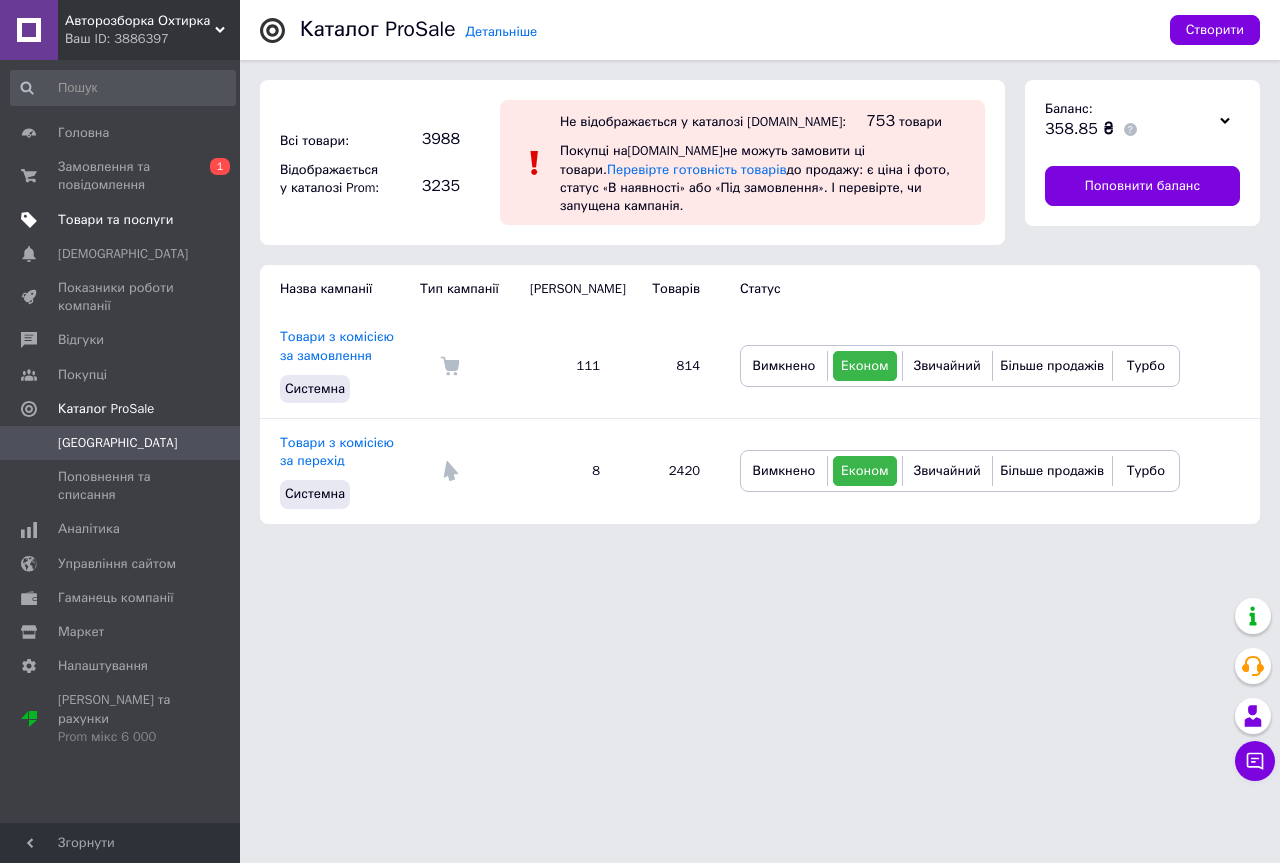 click on "Товари та послуги" at bounding box center (115, 220) 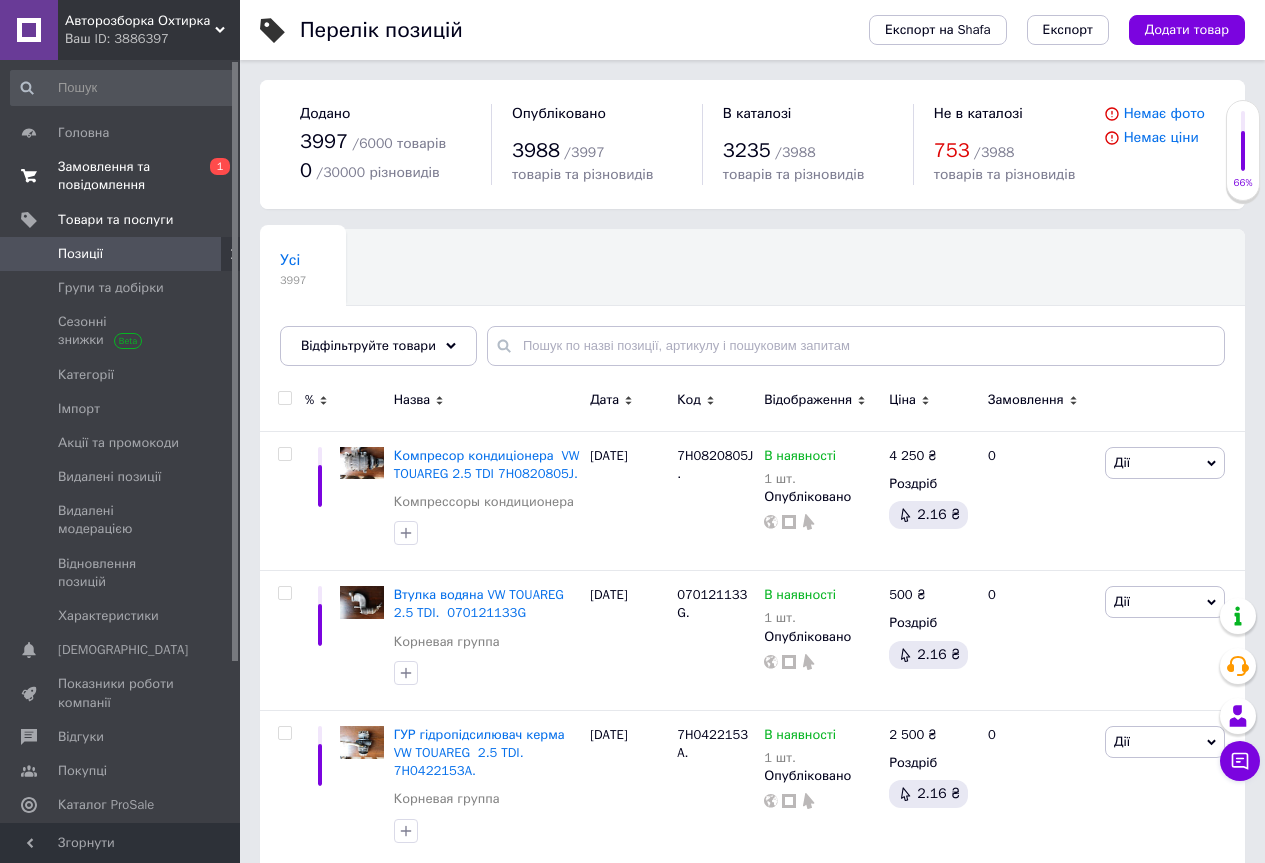 click on "Замовлення та повідомлення" at bounding box center (121, 176) 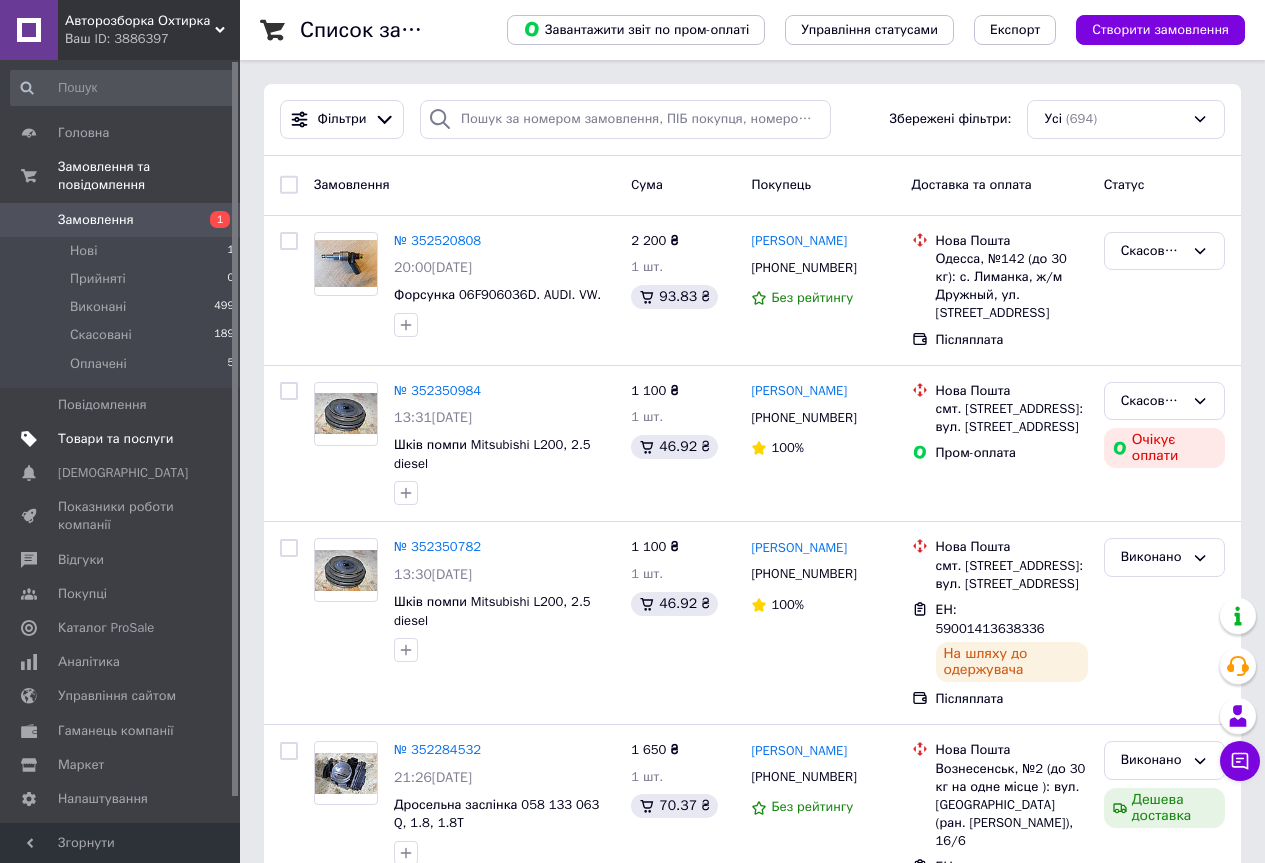 click on "Товари та послуги" at bounding box center [115, 439] 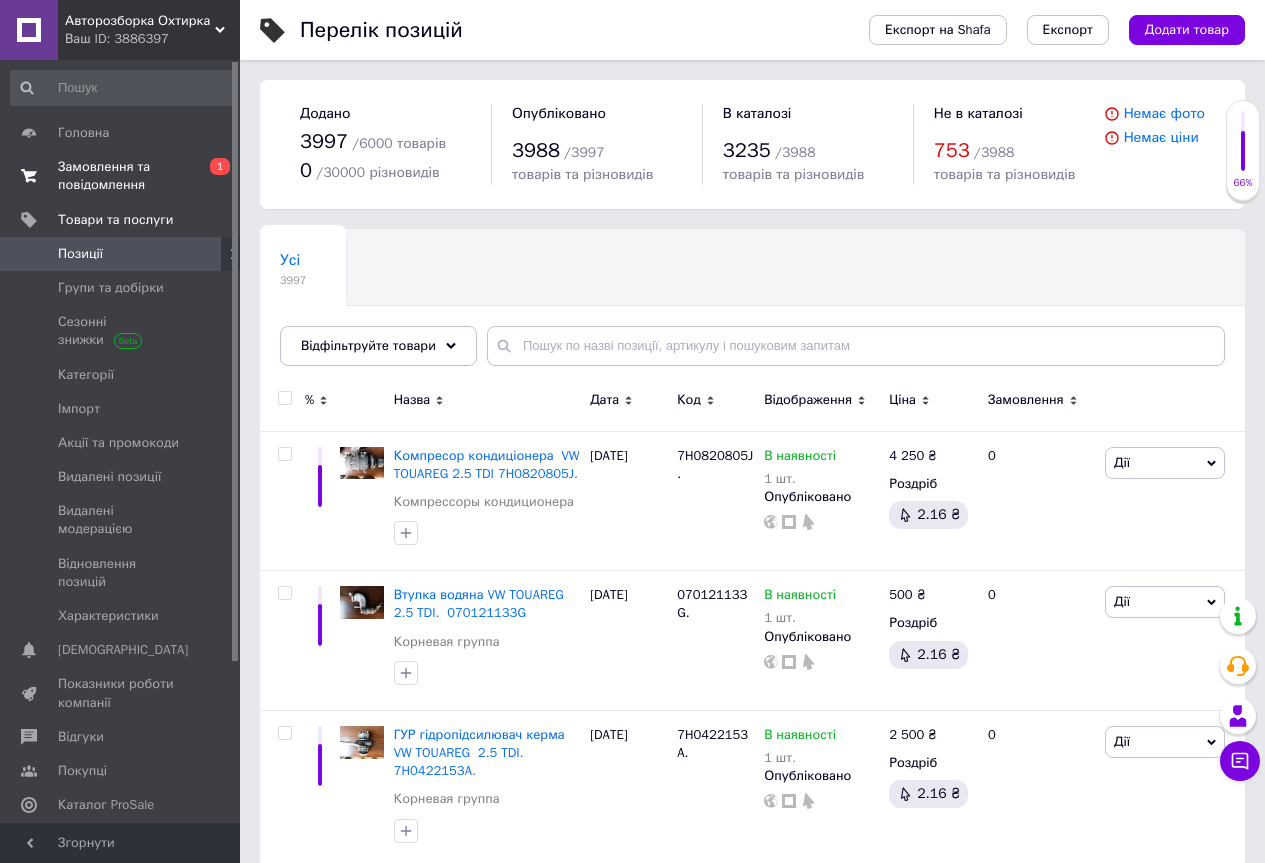 click on "Замовлення та повідомлення" at bounding box center [121, 176] 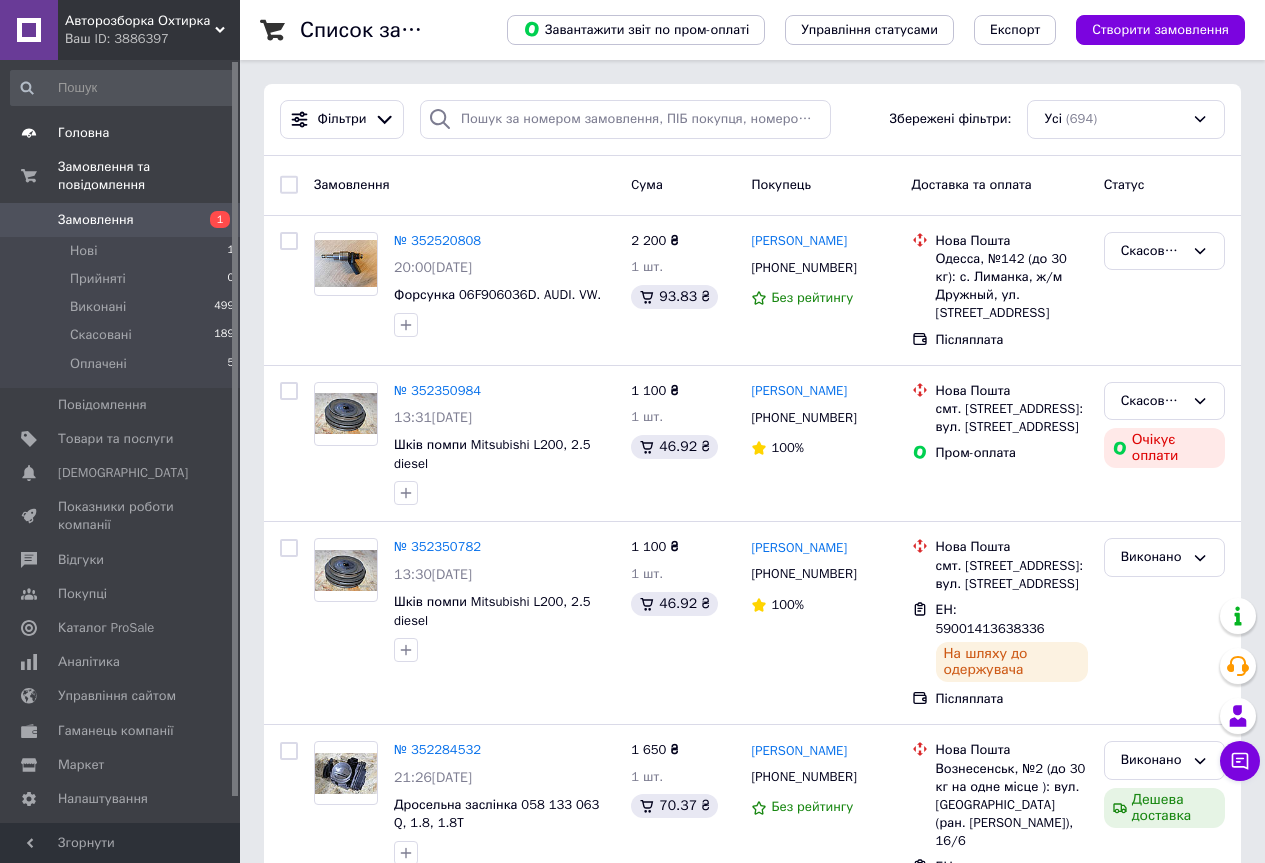 click on "Головна" at bounding box center (83, 133) 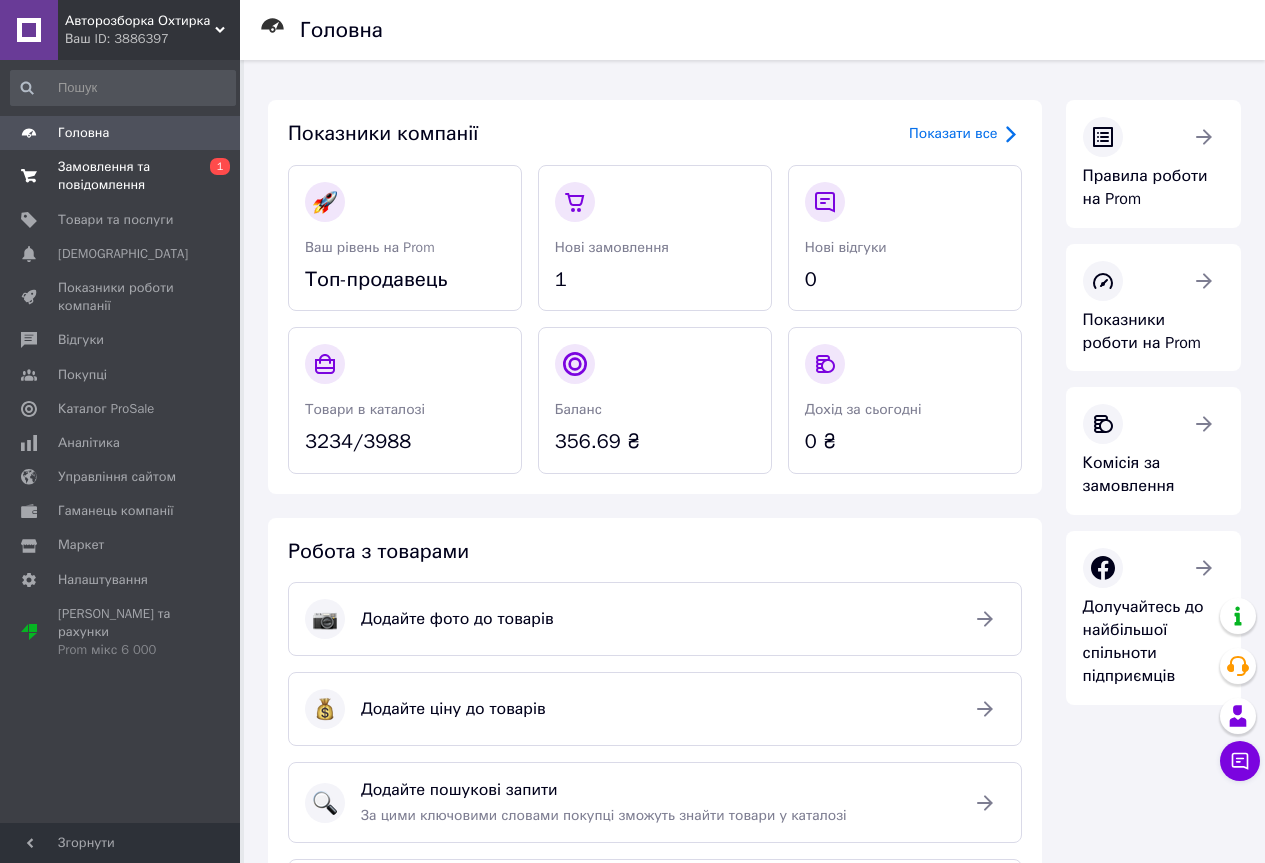 click on "Замовлення та повідомлення" at bounding box center [121, 176] 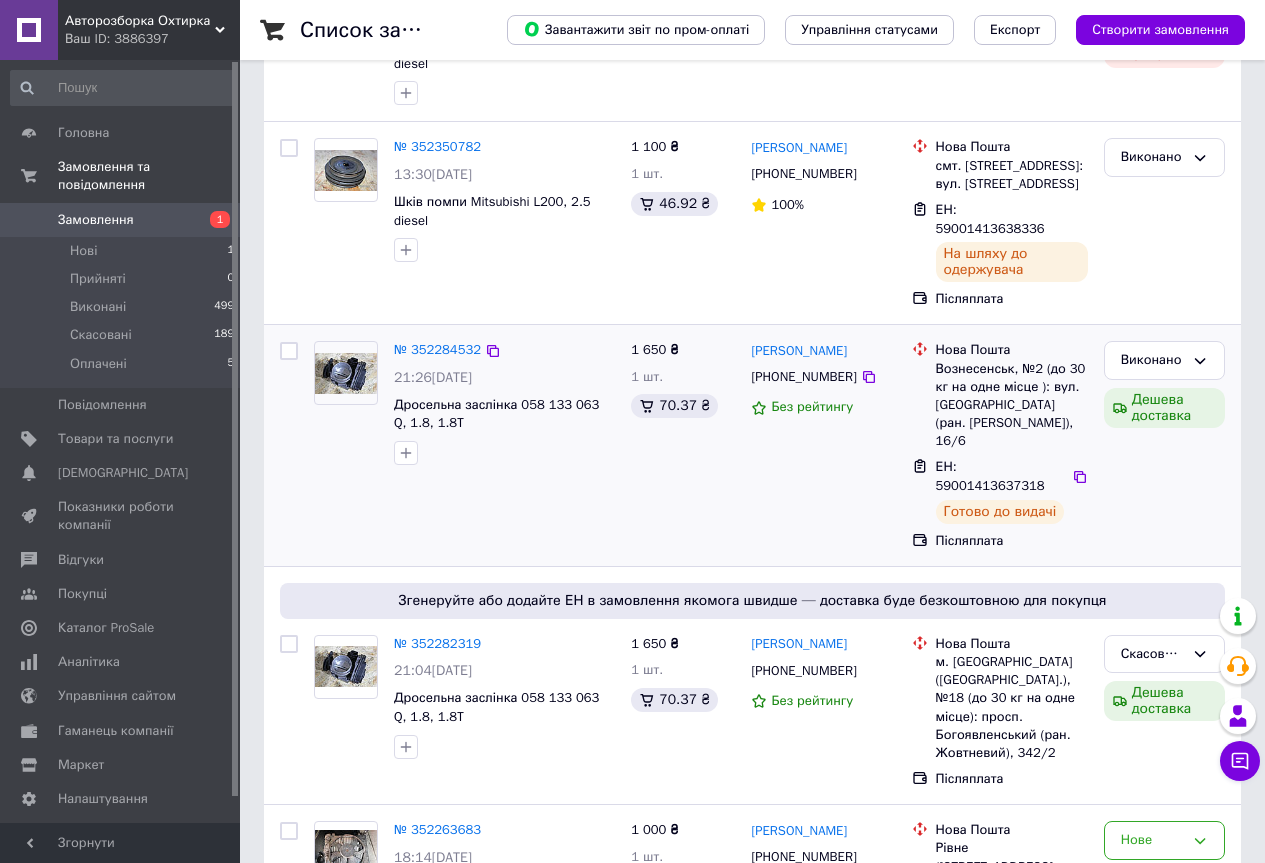 scroll, scrollTop: 700, scrollLeft: 0, axis: vertical 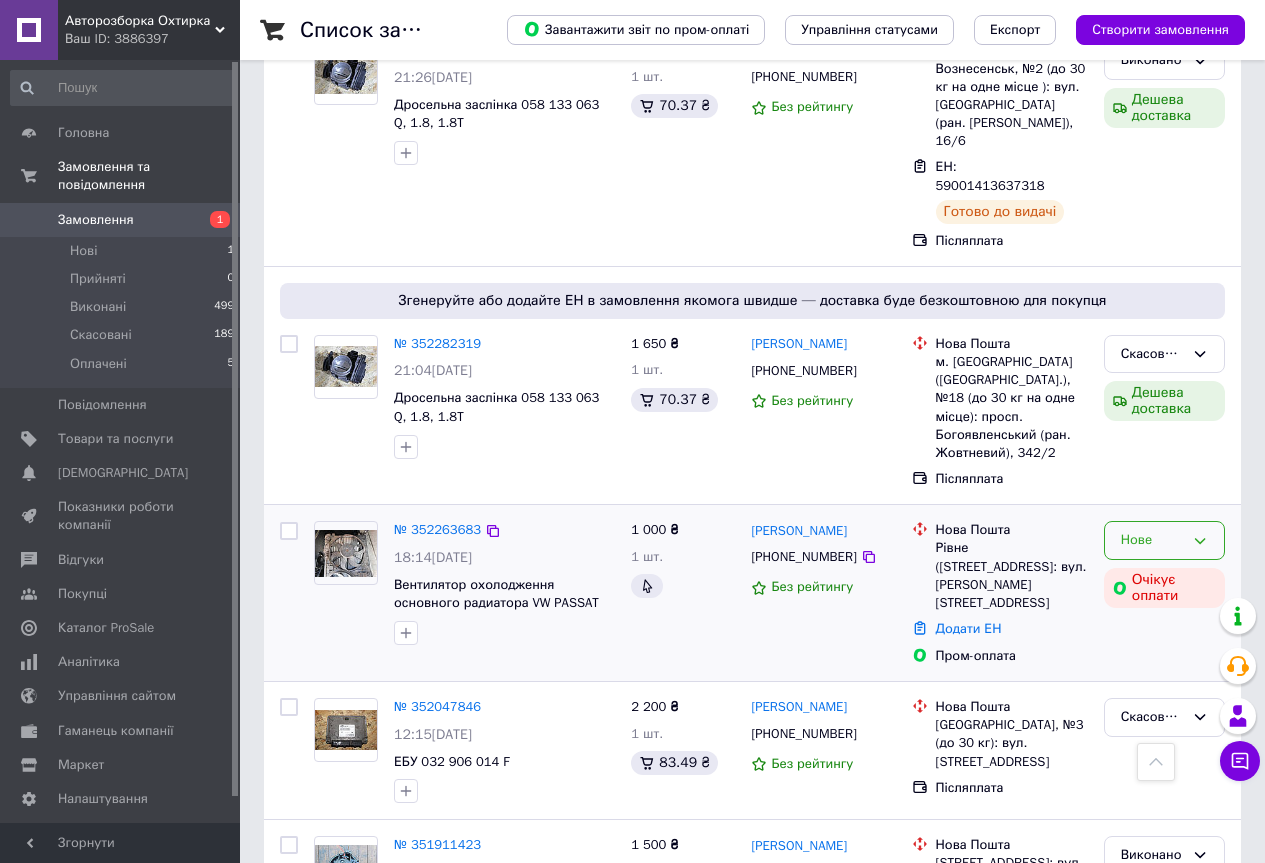 click 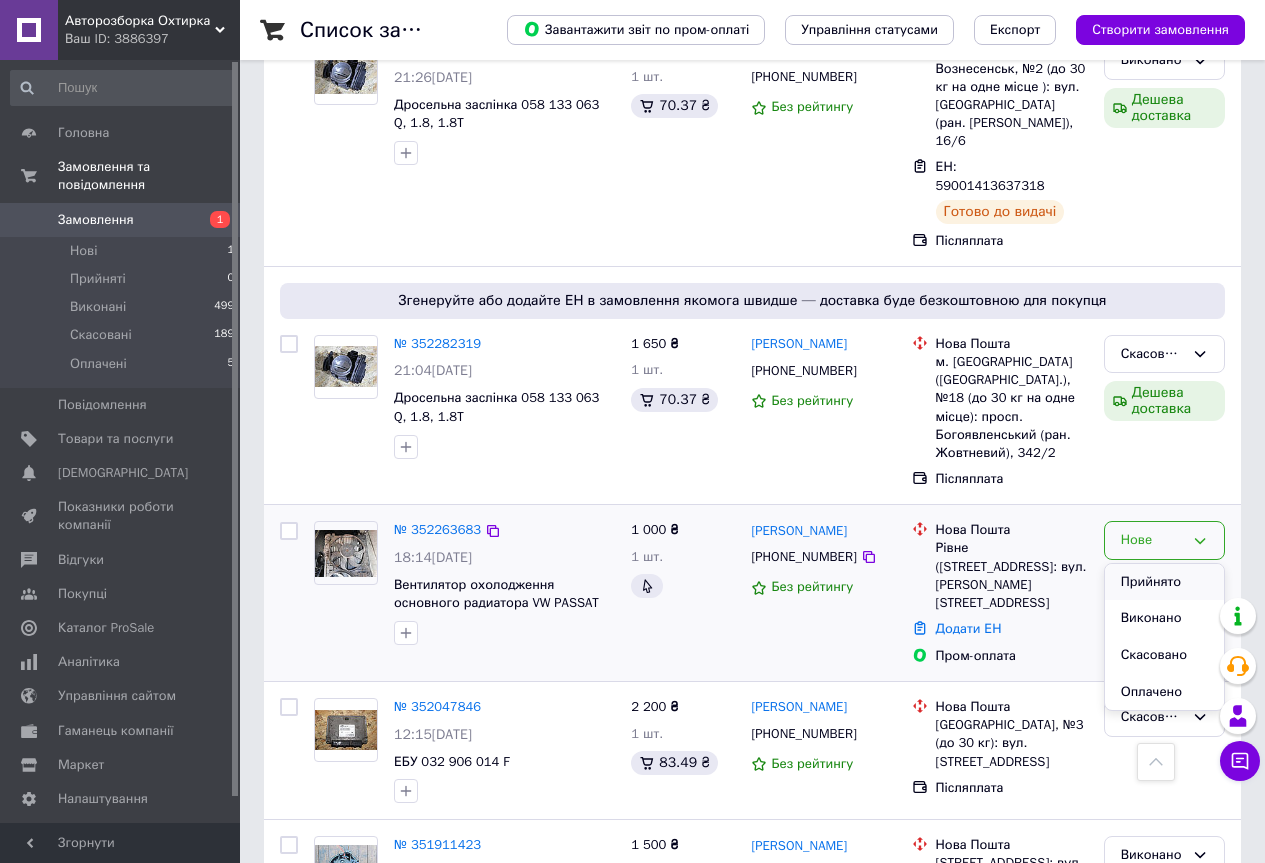 click on "Прийнято" at bounding box center (1164, 582) 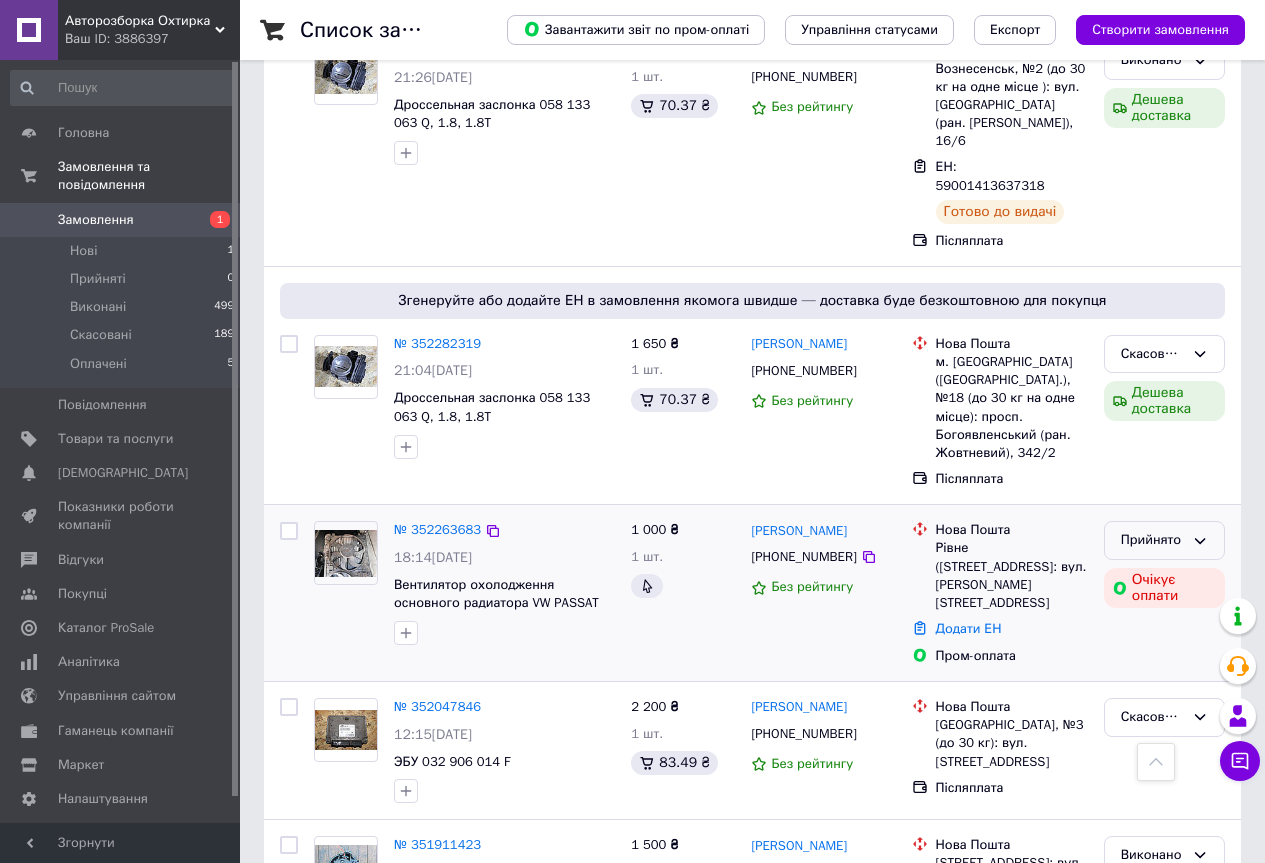 click on "Прийнято" at bounding box center [1152, 540] 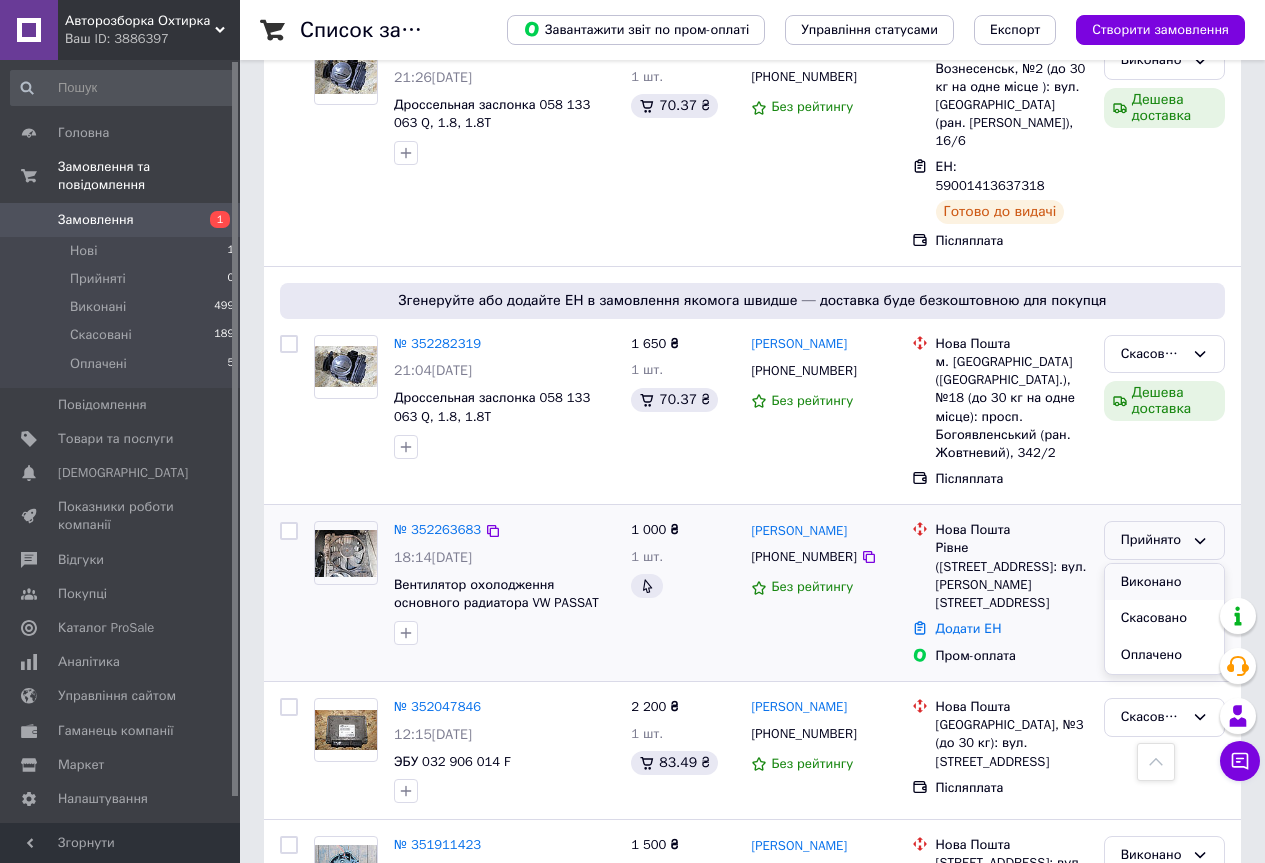 click on "Виконано" at bounding box center (1164, 582) 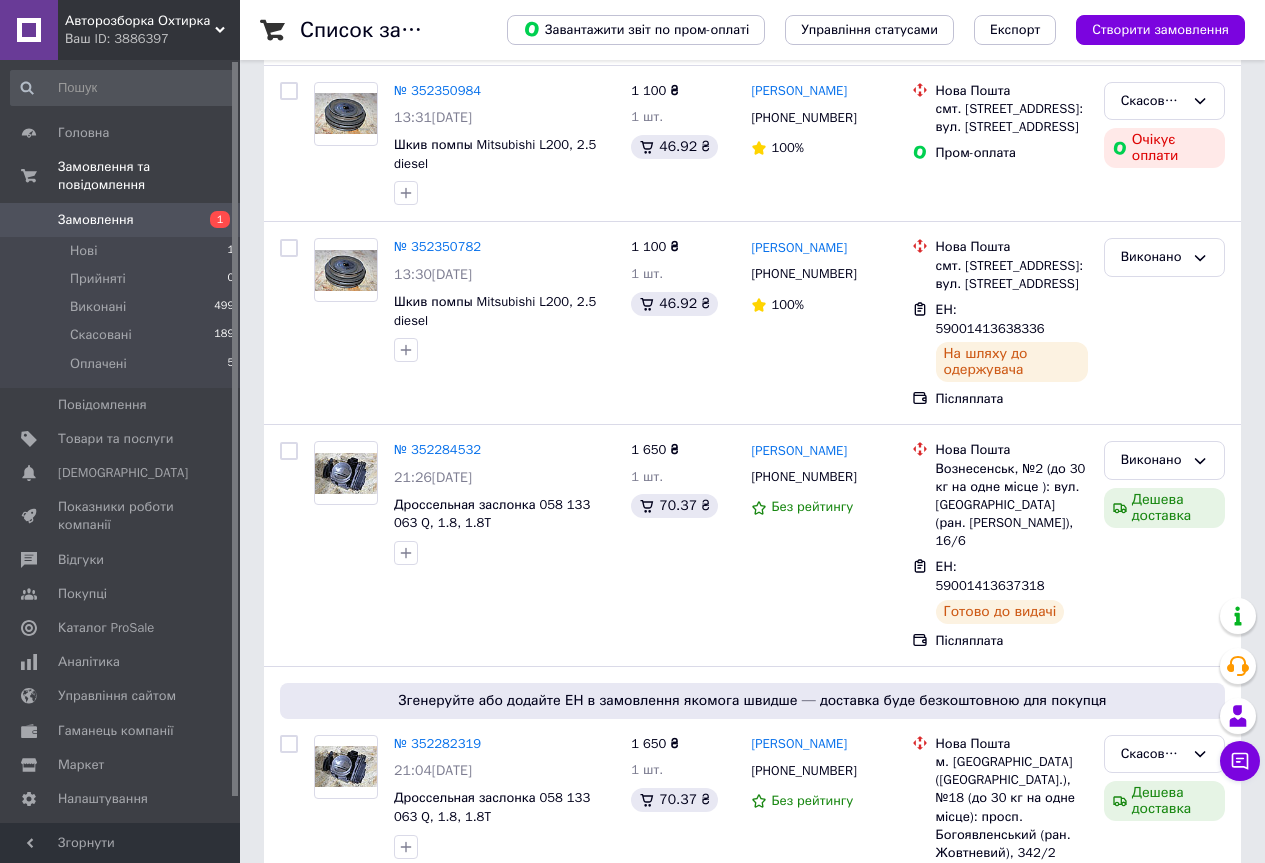 scroll, scrollTop: 0, scrollLeft: 0, axis: both 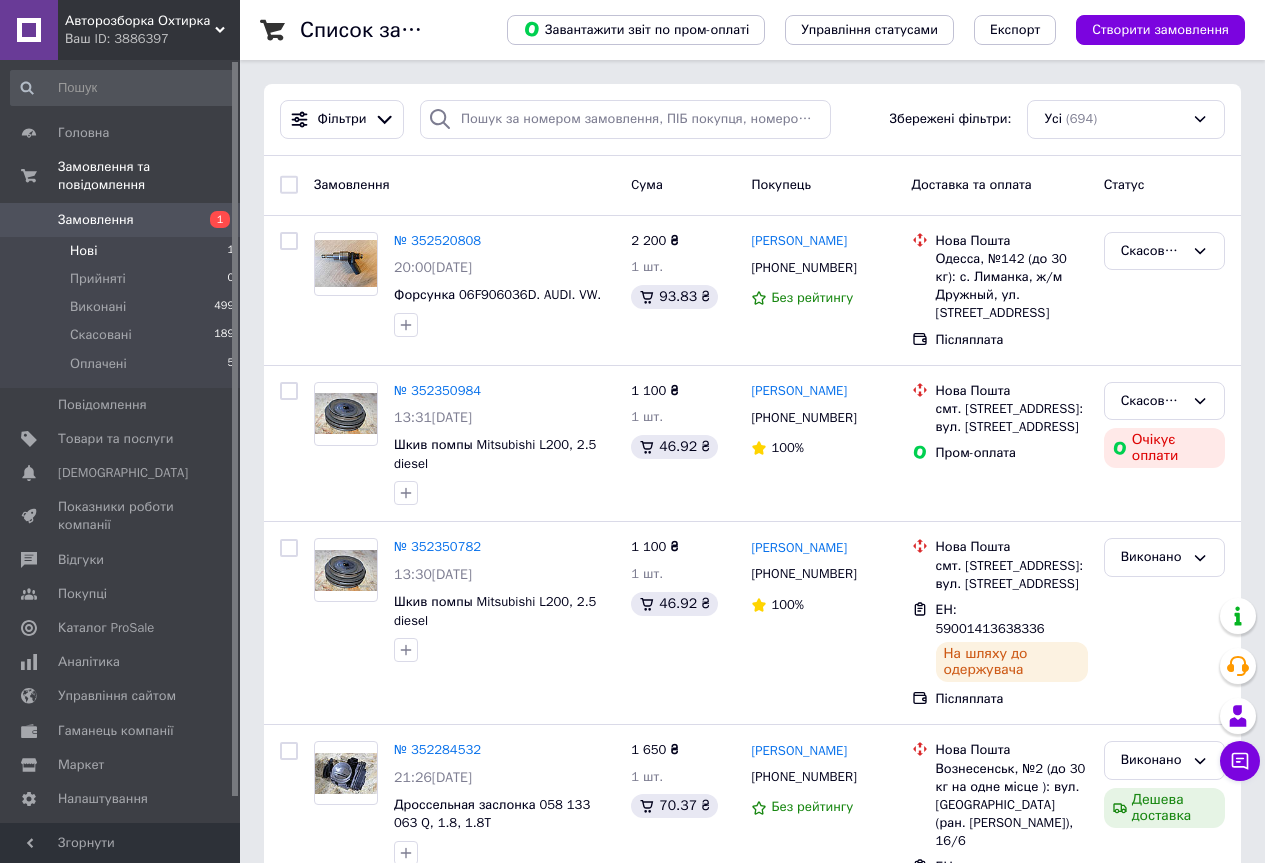 click on "Нові" at bounding box center [83, 251] 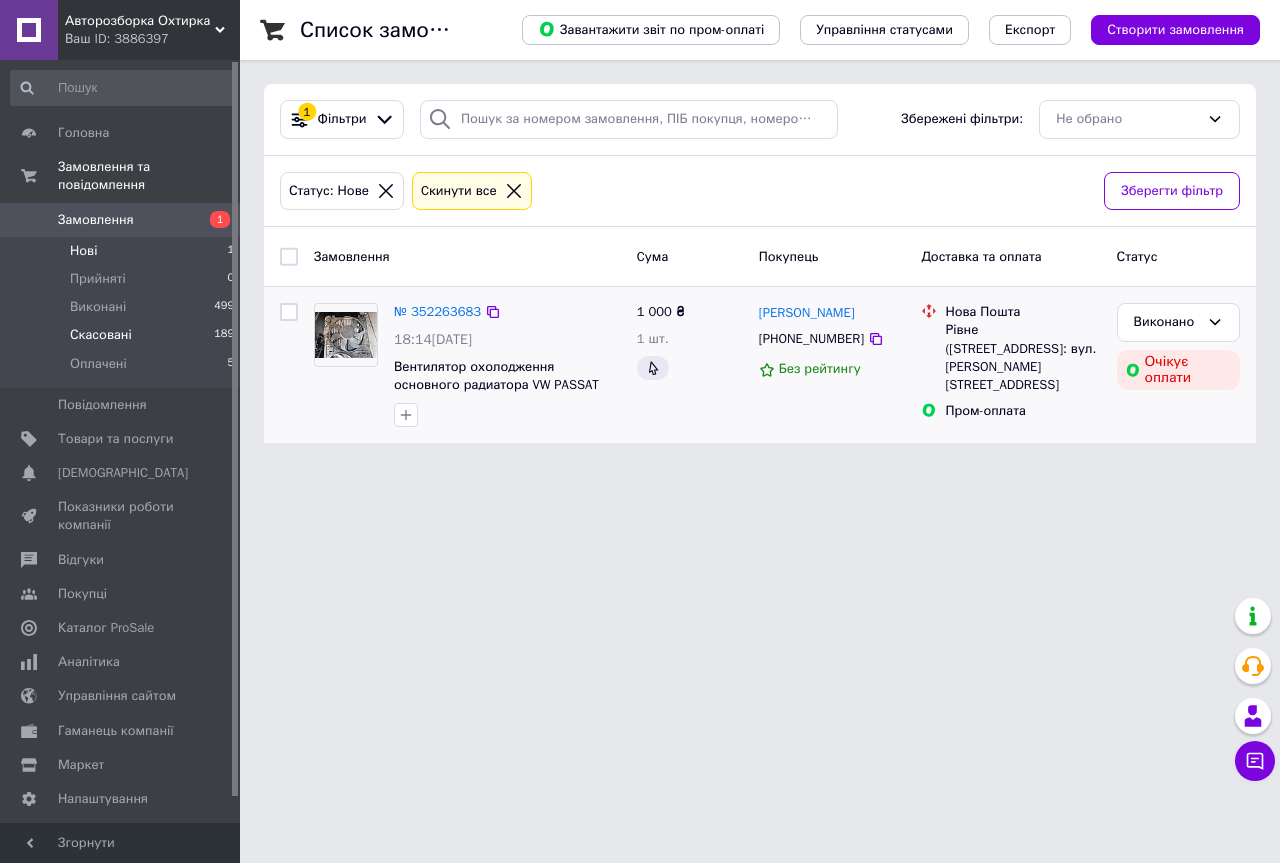 click on "Скасовані" at bounding box center [101, 335] 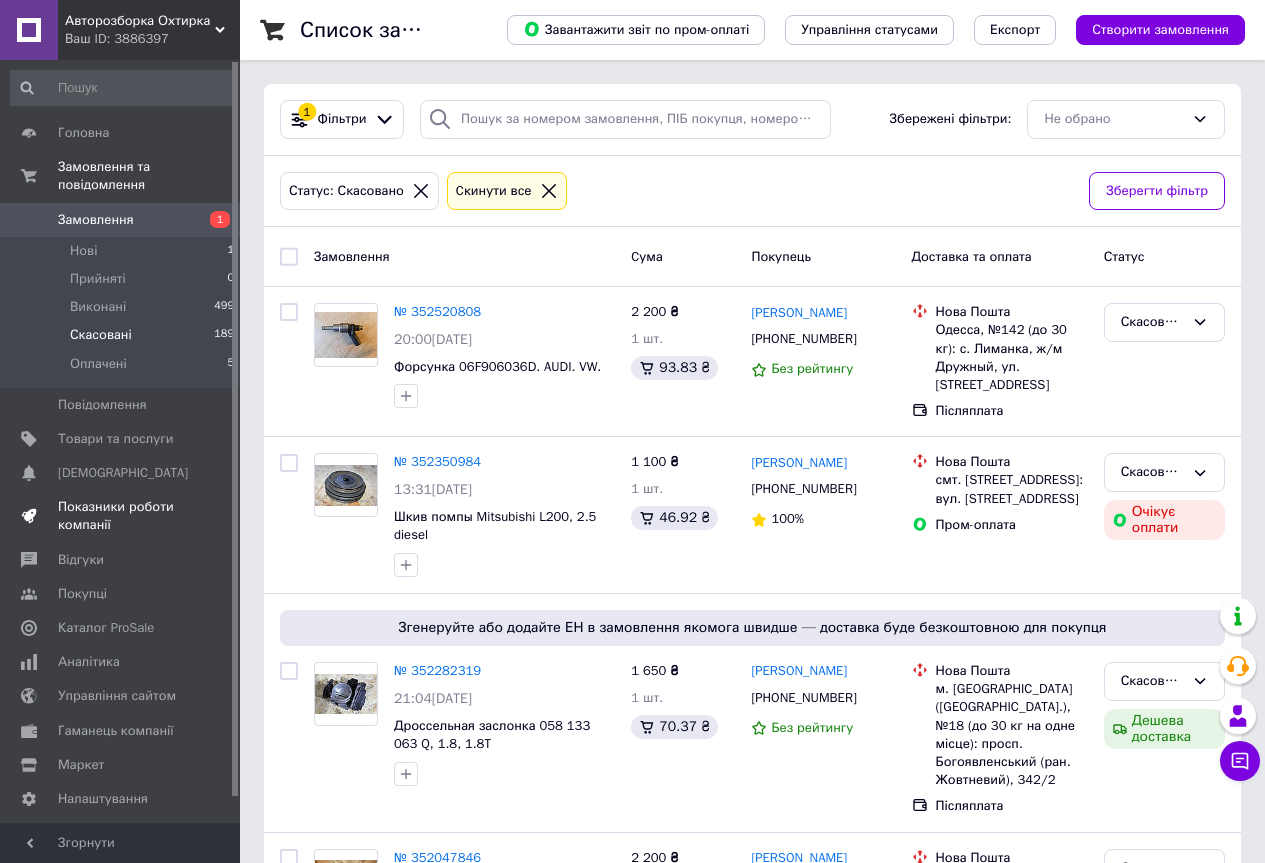click on "Показники роботи компанії" at bounding box center [121, 516] 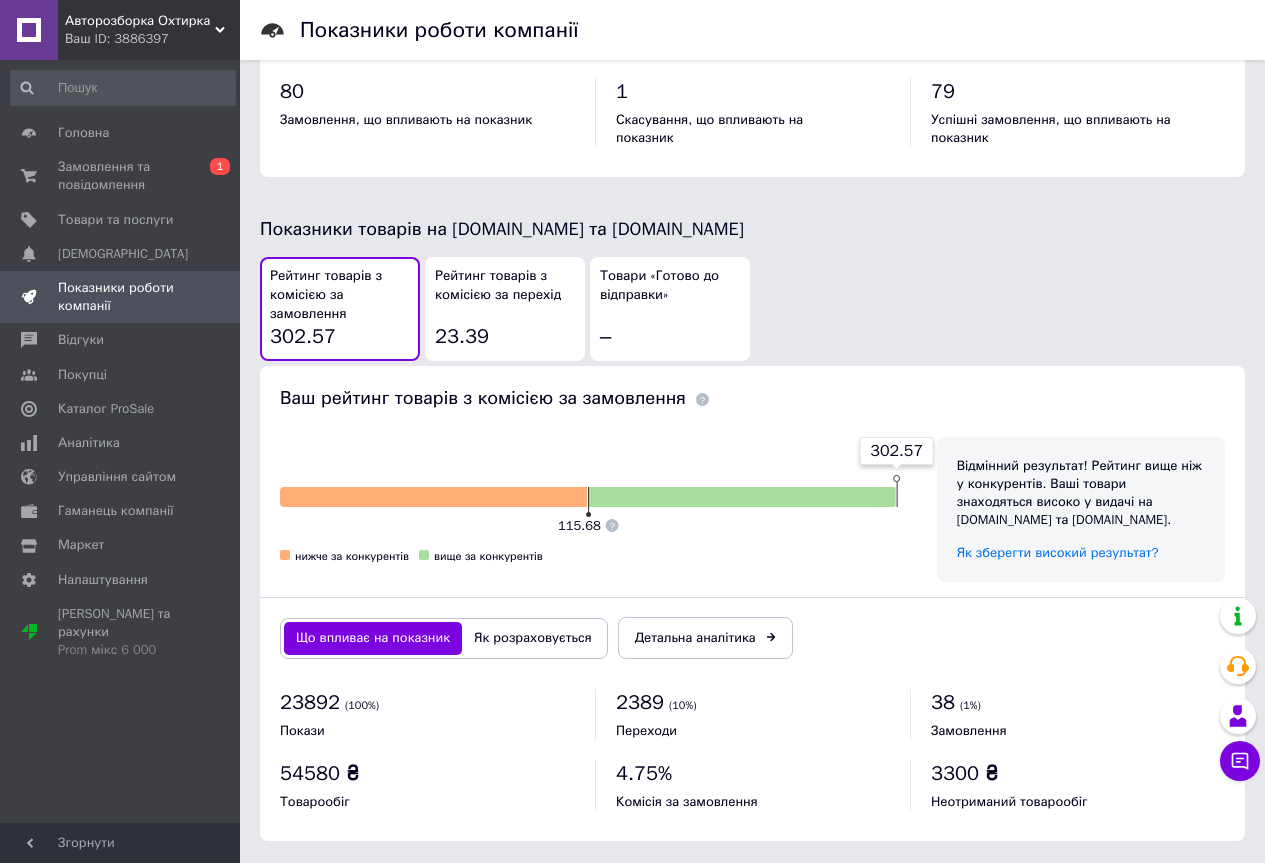 scroll, scrollTop: 464, scrollLeft: 0, axis: vertical 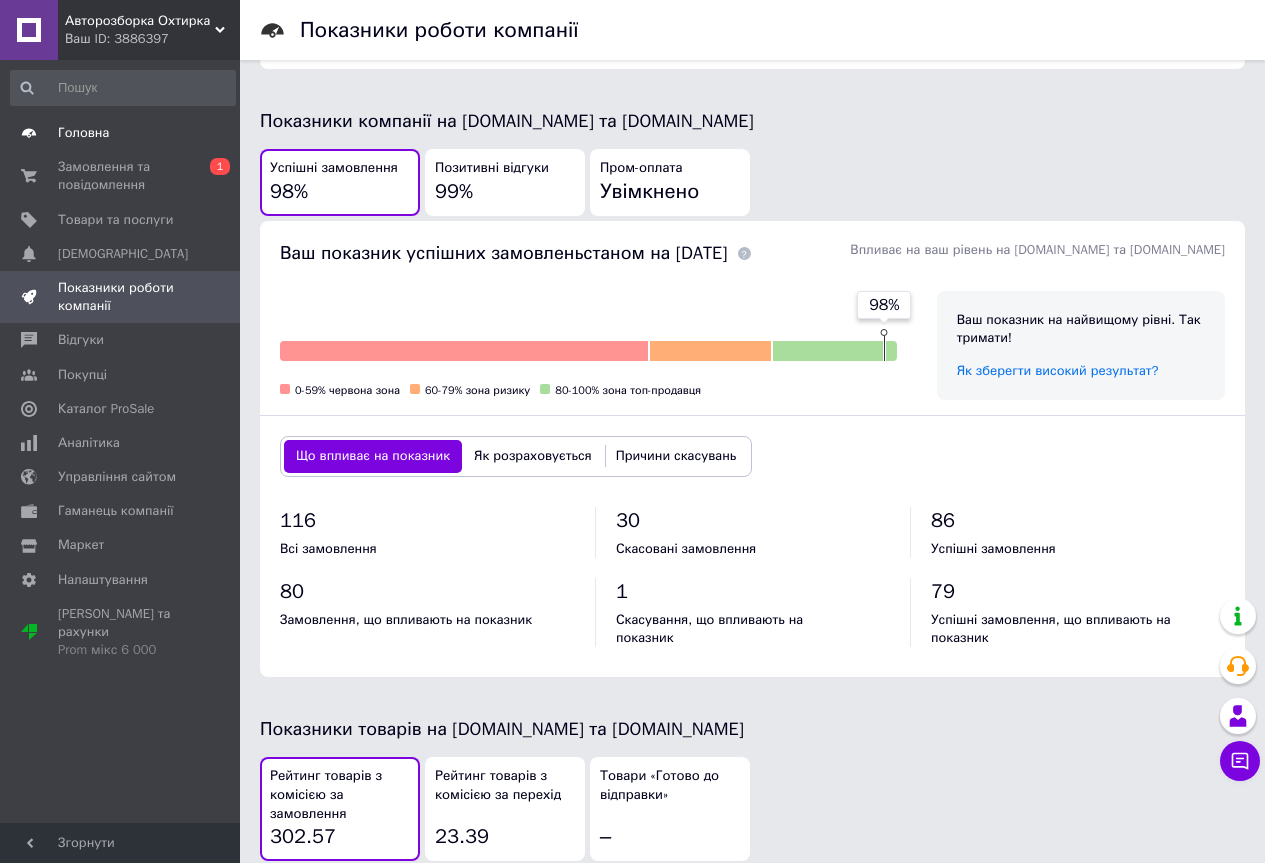 click on "Головна" at bounding box center (123, 133) 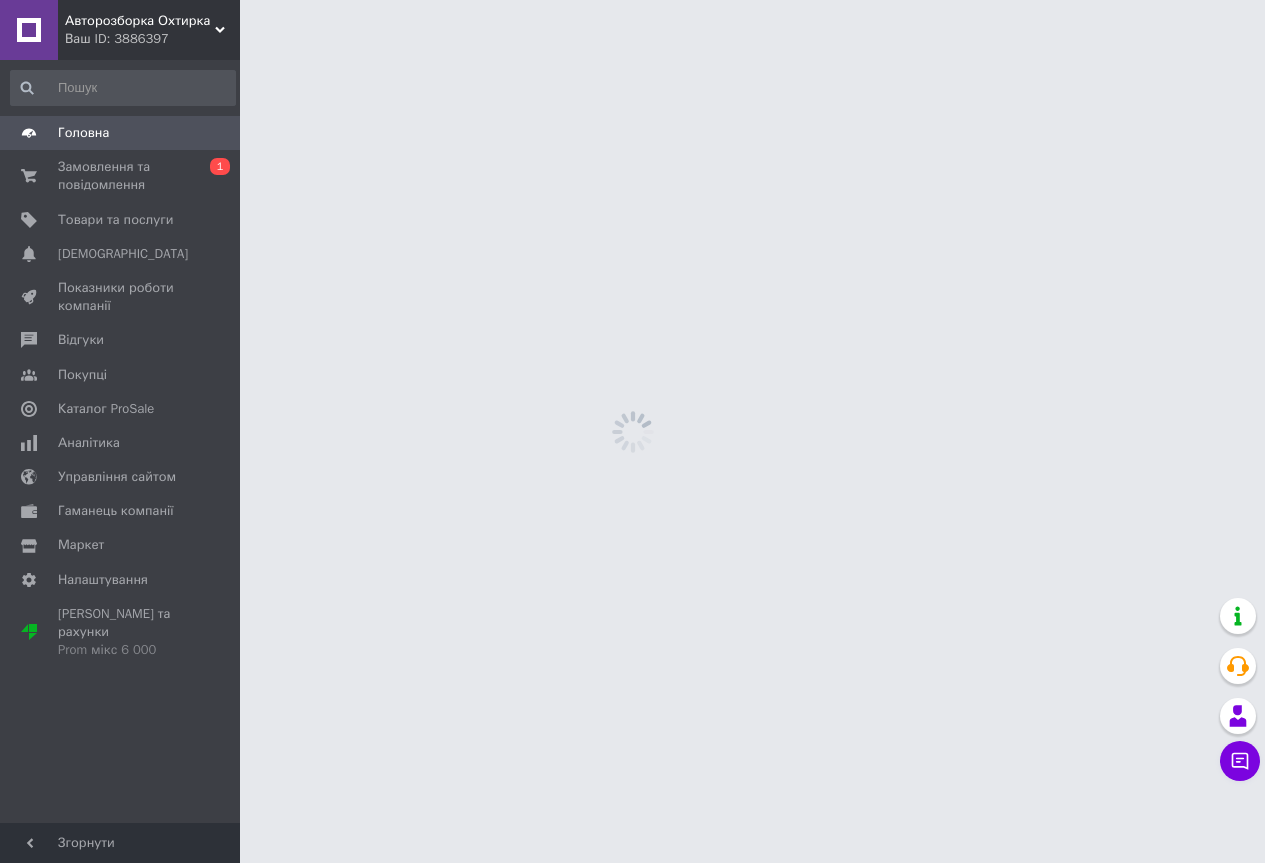 scroll, scrollTop: 0, scrollLeft: 0, axis: both 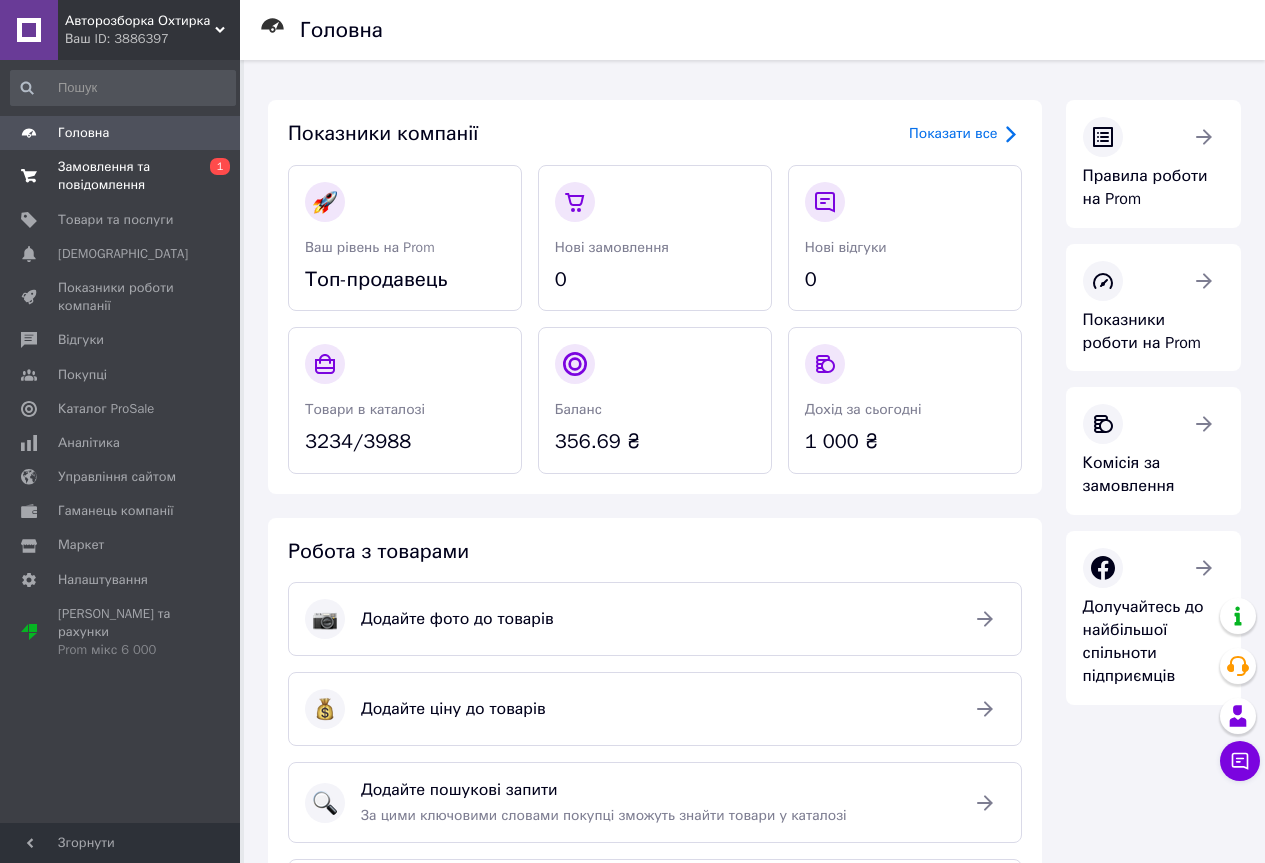 click on "Замовлення та повідомлення" at bounding box center [121, 176] 